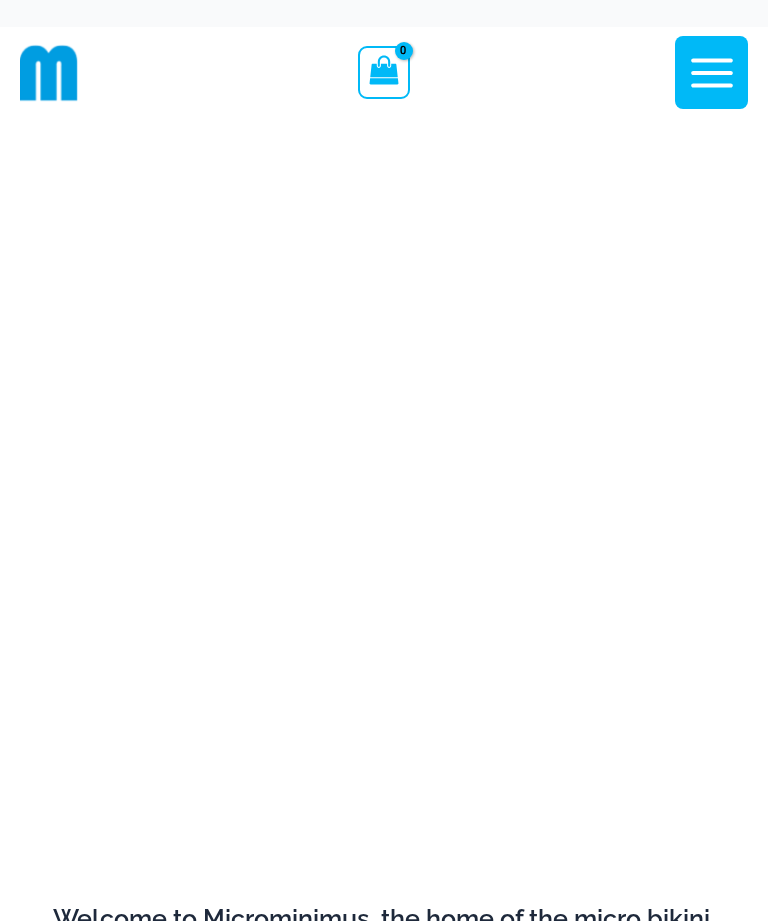 scroll, scrollTop: 0, scrollLeft: 0, axis: both 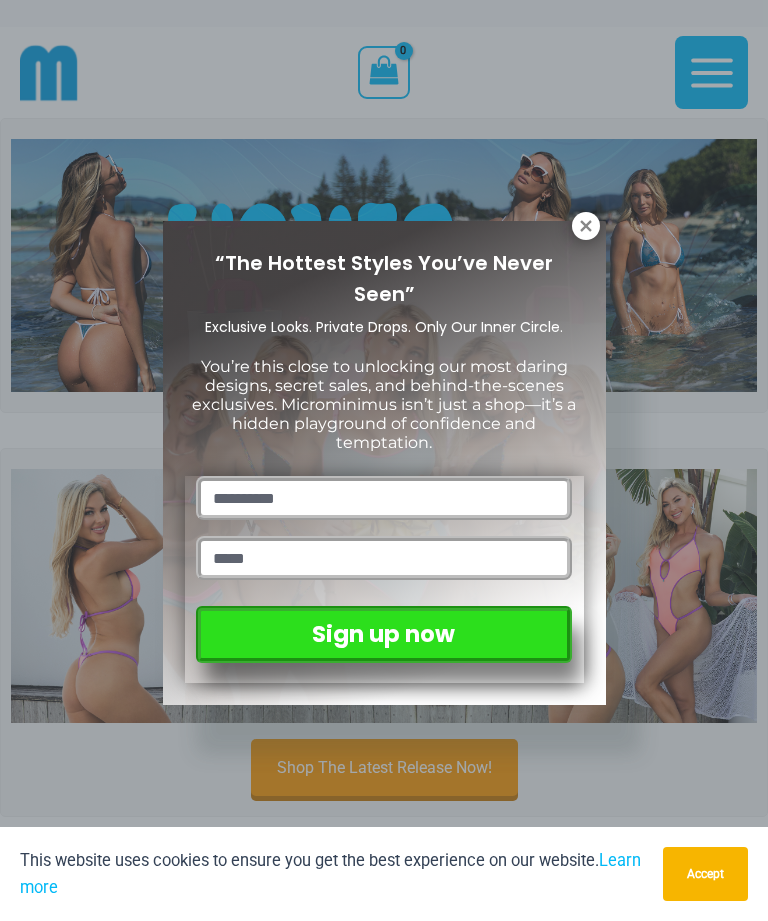 click on "“The Hottest Styles You’ve Never Seen” Exclusive Looks. Private Drops. Only Our Inner Circle. You’re this close to unlocking our most daring designs, secret sales, and behind-the-scenes exclusives. Microminimus isn’t just a shop—it’s a hidden playground of confidence and temptation. Sign up now" at bounding box center (384, 460) 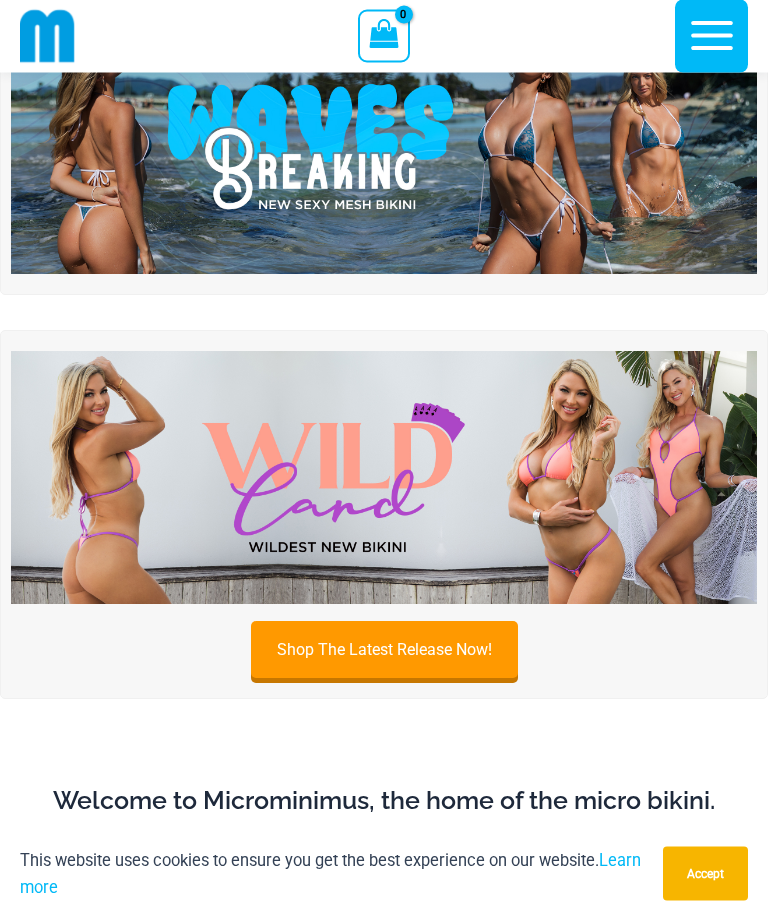 scroll, scrollTop: 101, scrollLeft: 0, axis: vertical 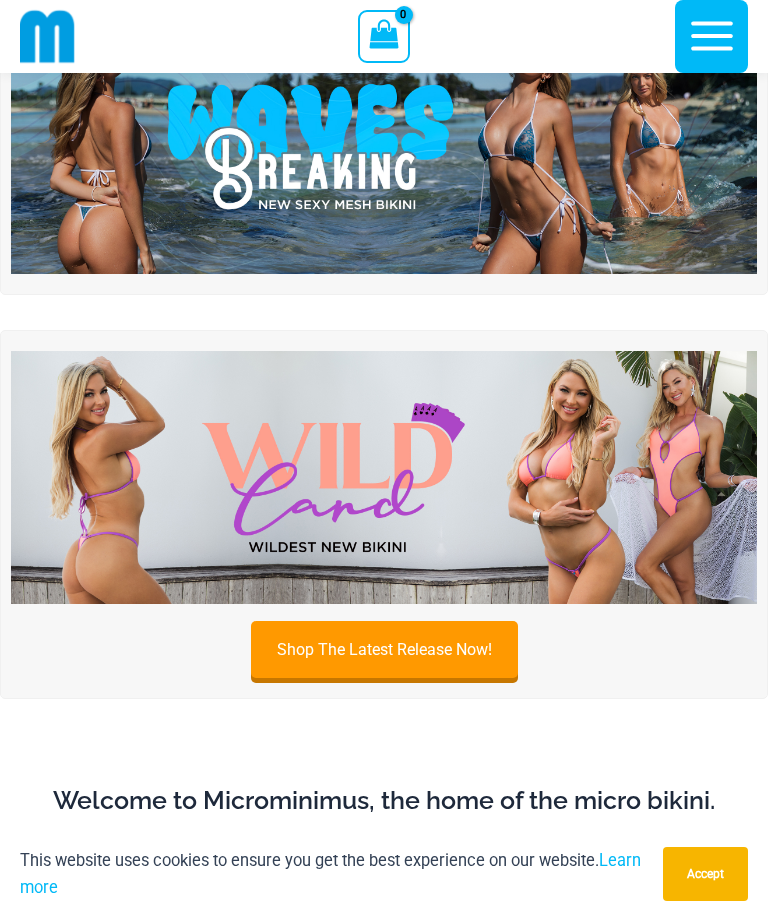 click 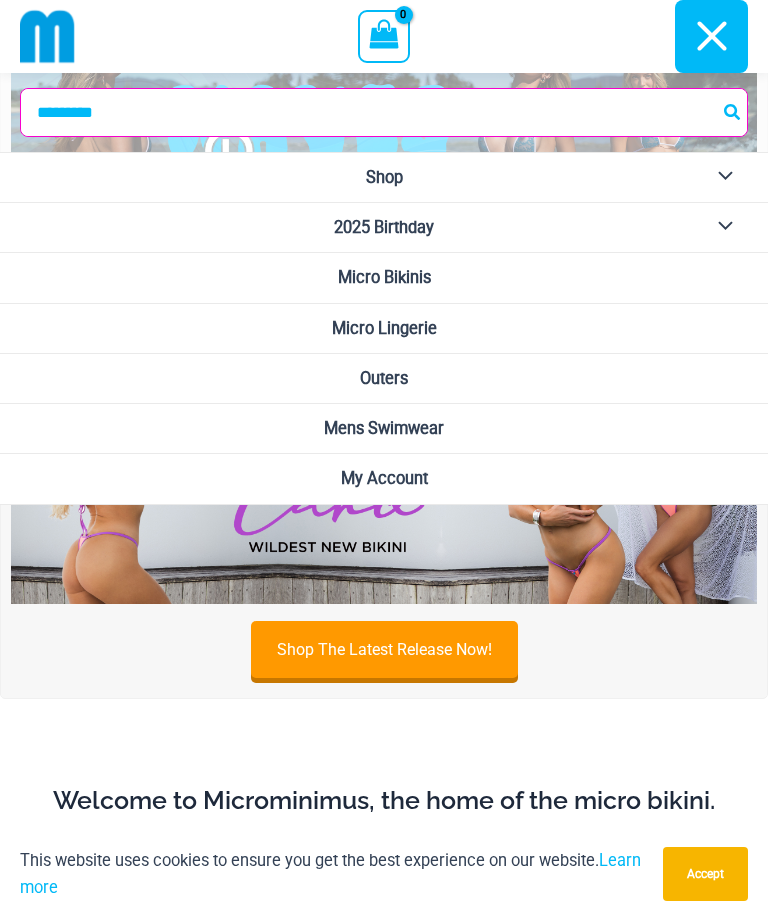 click on "Micro Bikinis" at bounding box center (384, 277) 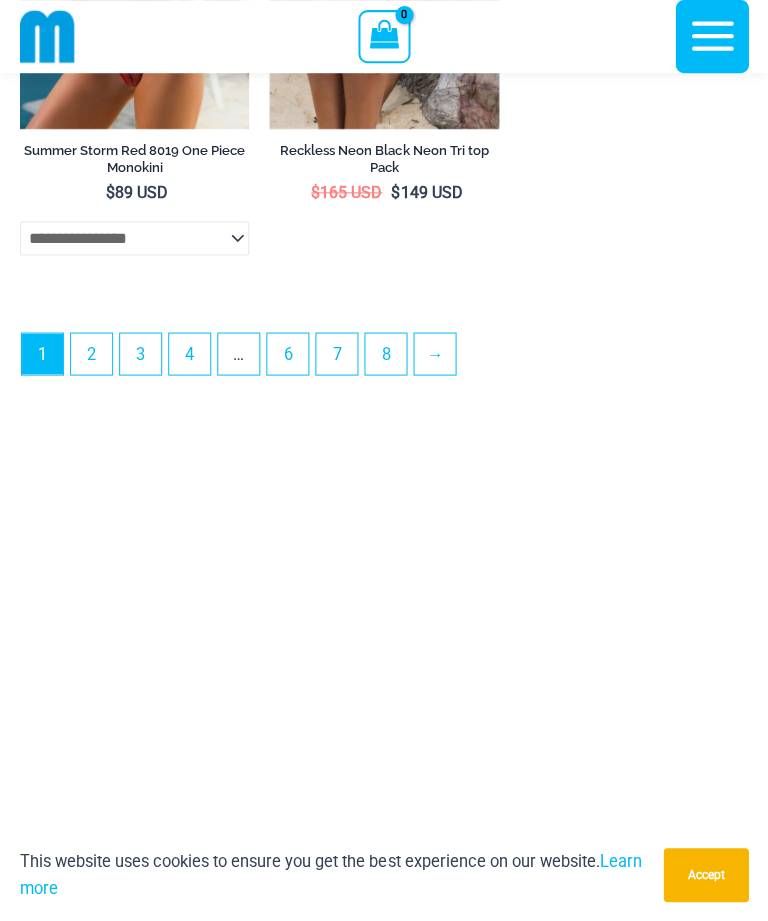 scroll, scrollTop: 6221, scrollLeft: 0, axis: vertical 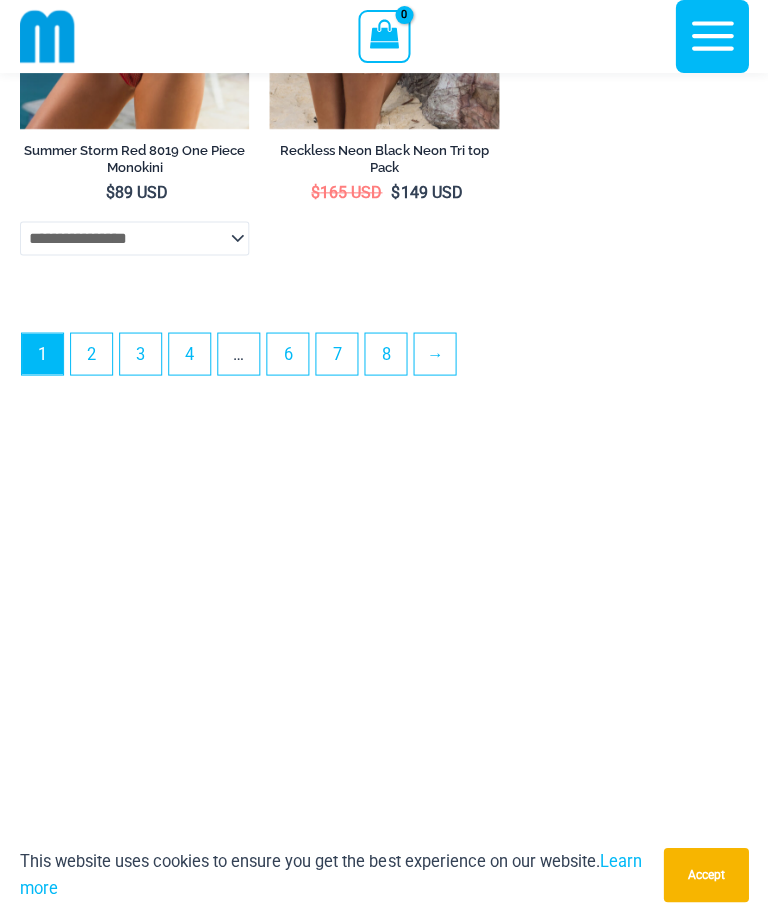 click on "2" at bounding box center (91, 353) 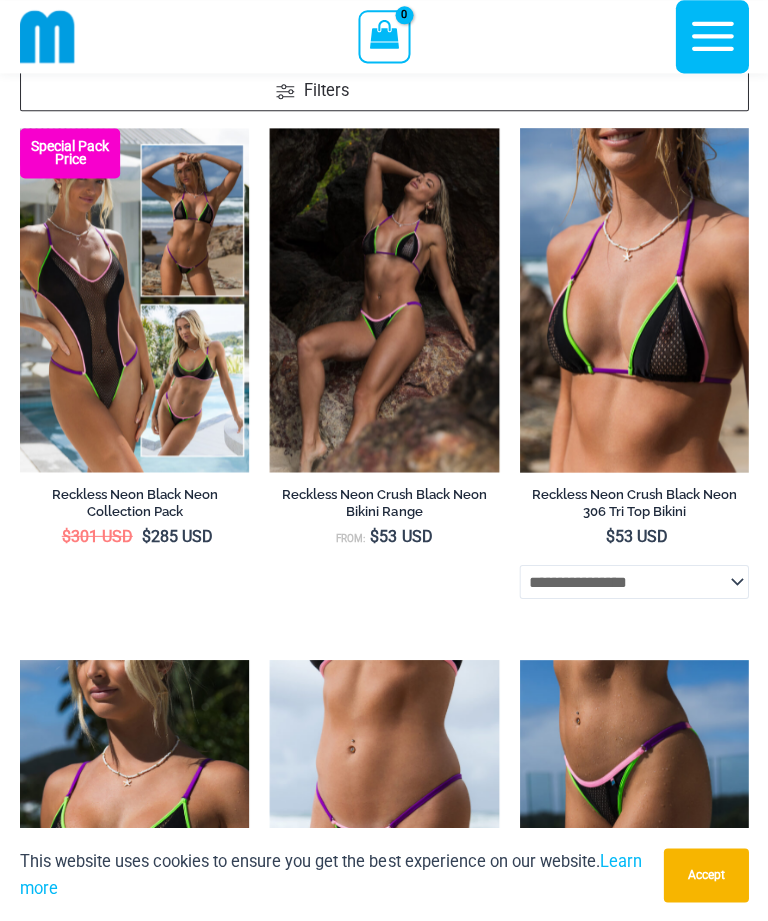 scroll, scrollTop: 122, scrollLeft: 0, axis: vertical 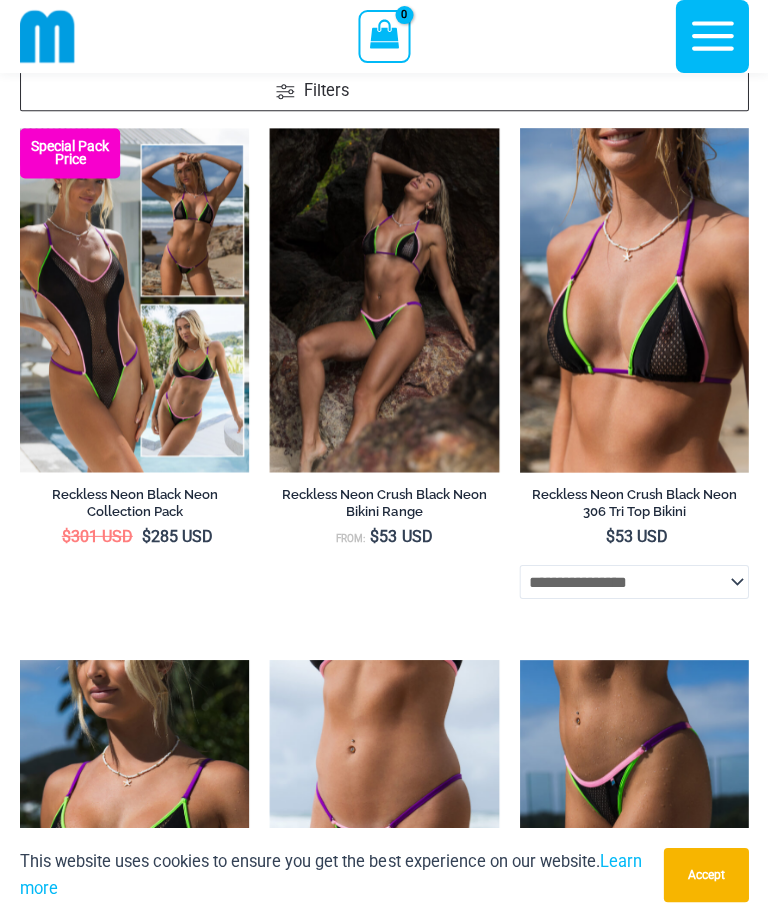 click at bounding box center (519, 128) 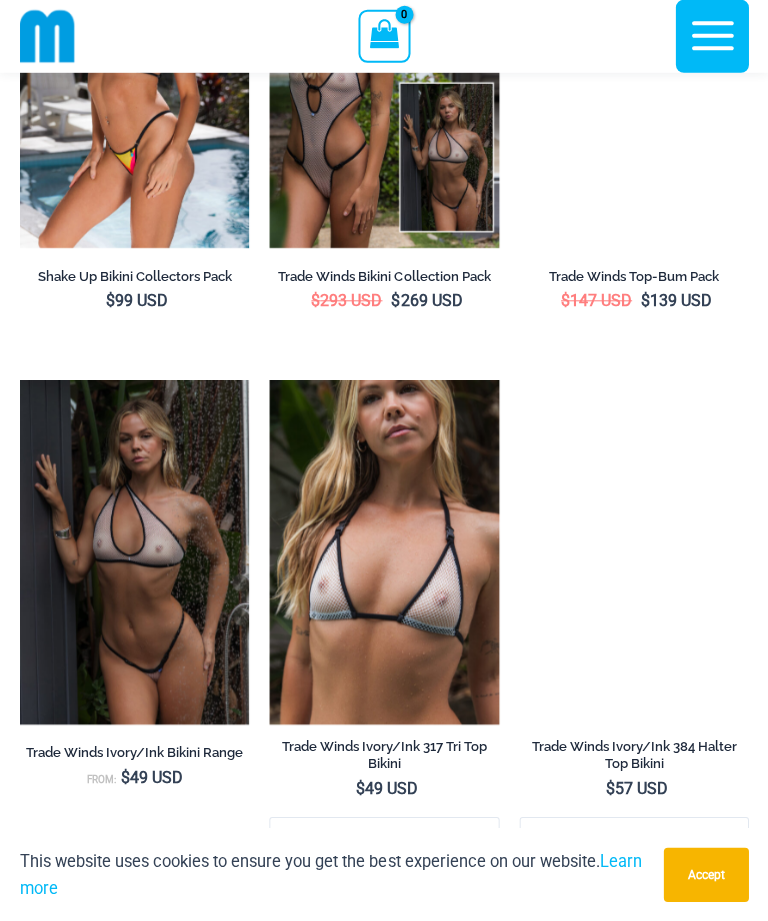 scroll, scrollTop: 3002, scrollLeft: 0, axis: vertical 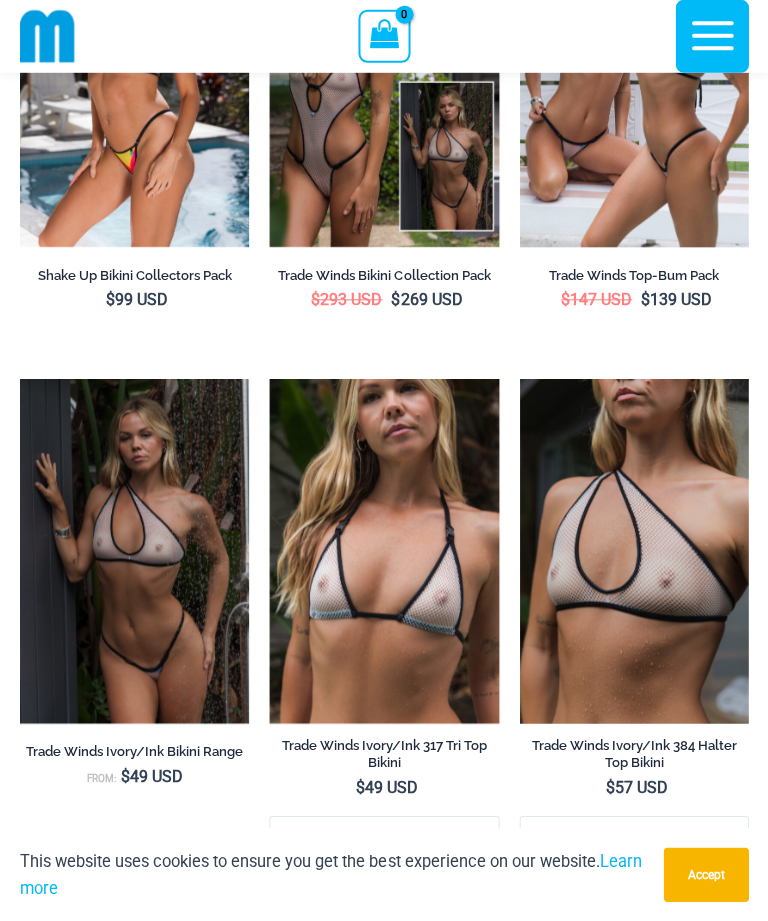 click at bounding box center (20, 379) 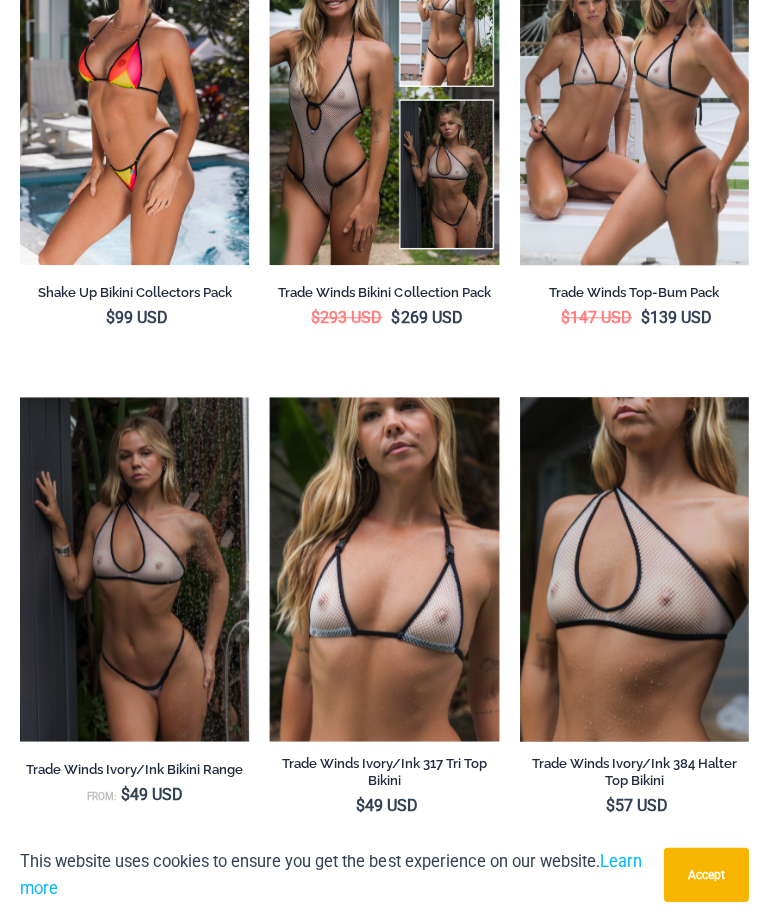 scroll, scrollTop: 3061, scrollLeft: 0, axis: vertical 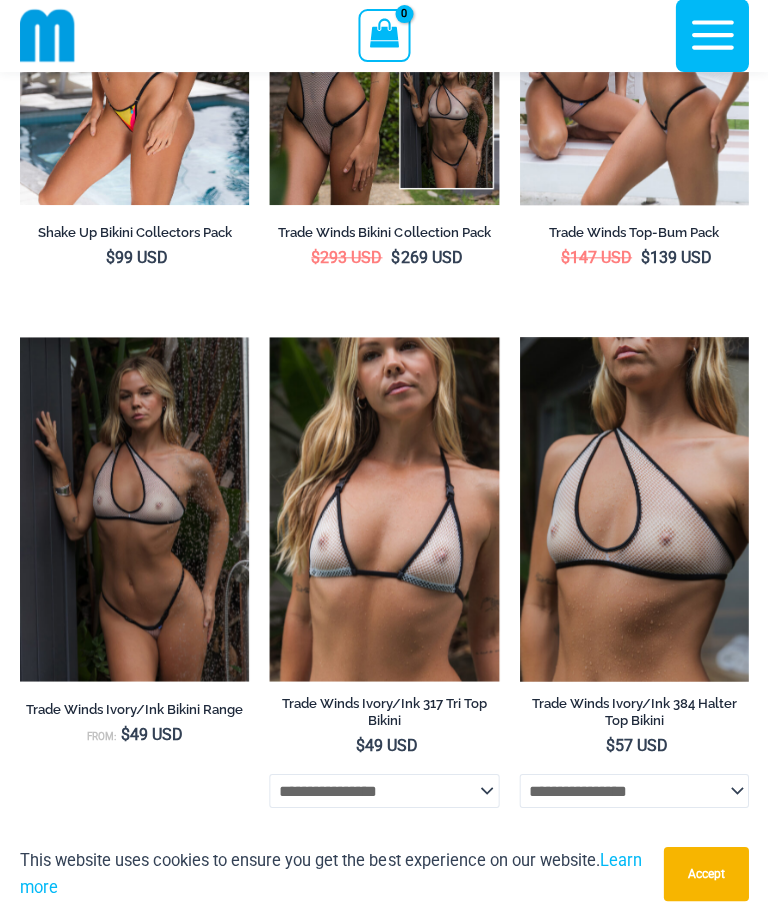 click at bounding box center (269, 338) 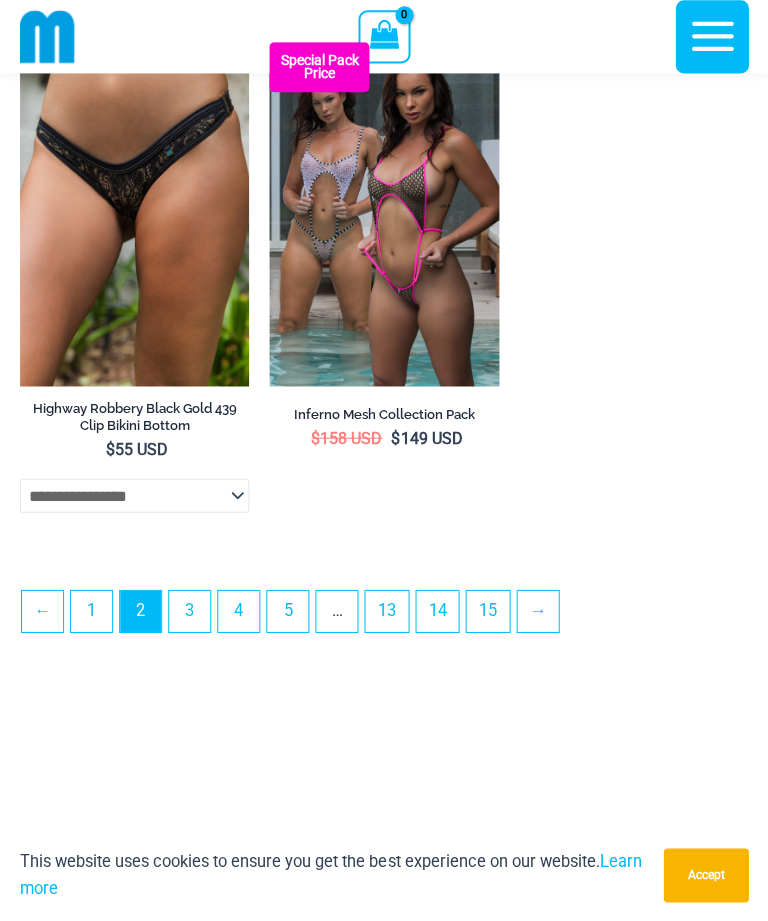 scroll, scrollTop: 5464, scrollLeft: 0, axis: vertical 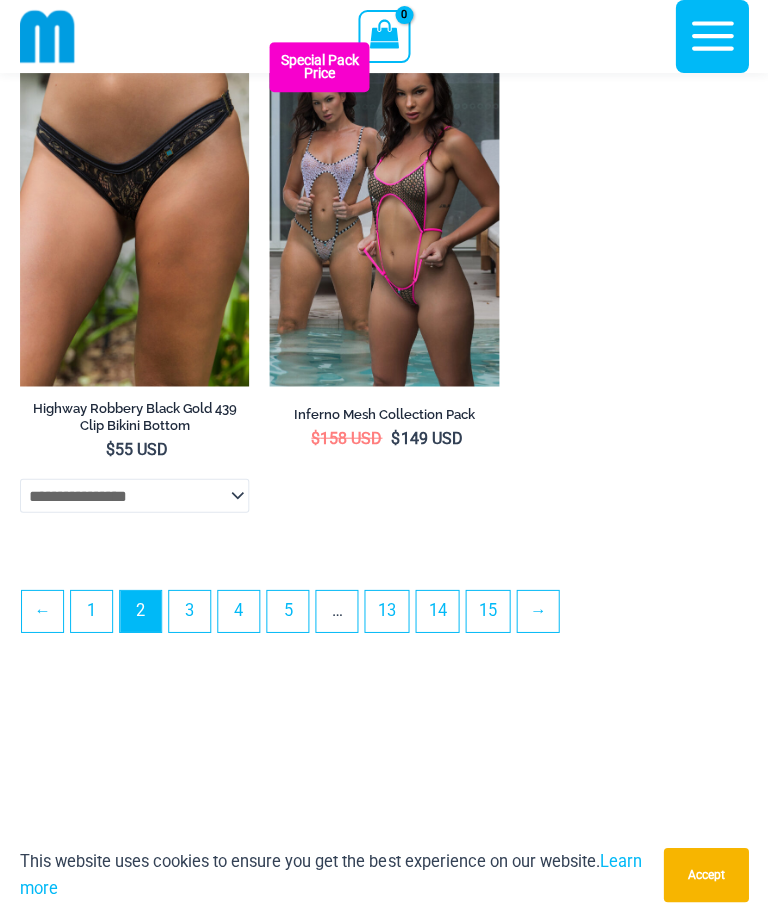 click on "3" at bounding box center (189, 610) 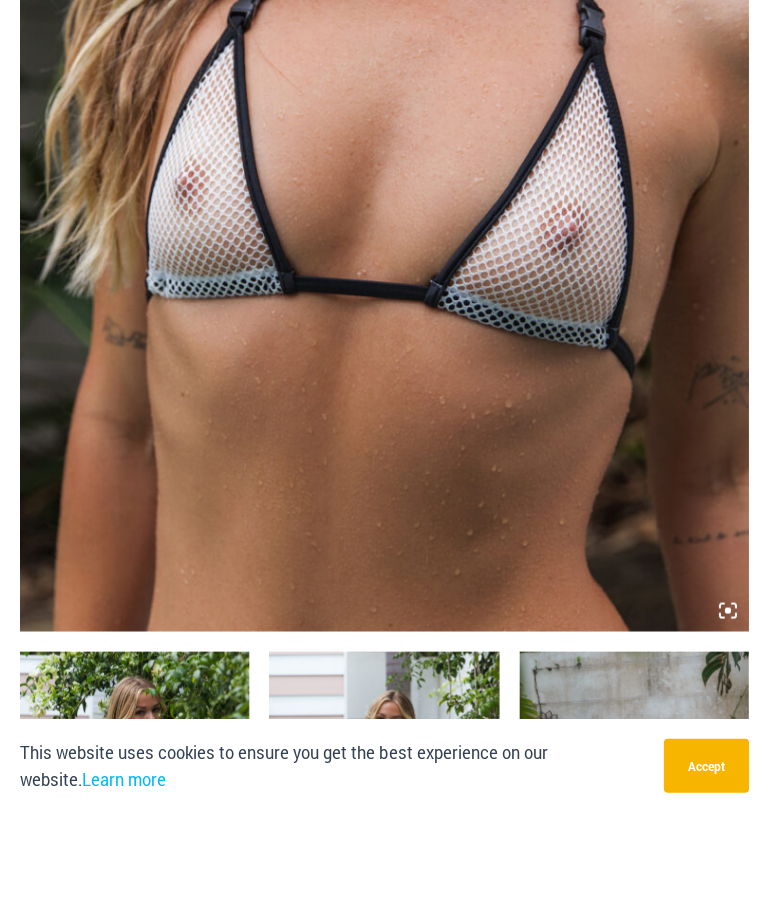 scroll, scrollTop: 709, scrollLeft: 0, axis: vertical 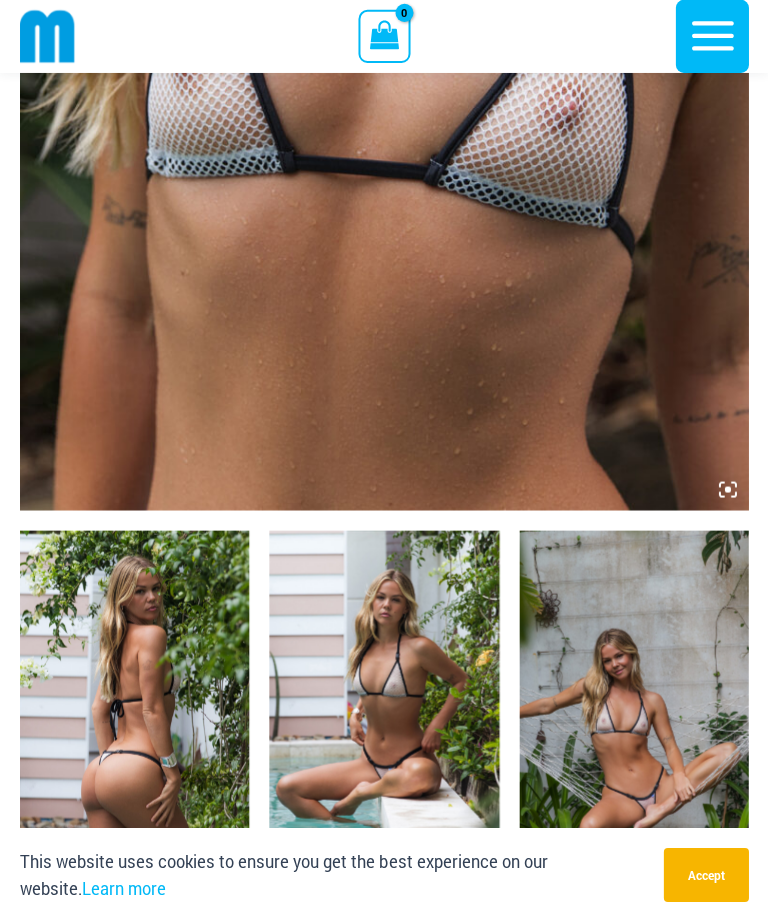 click at bounding box center (134, 702) 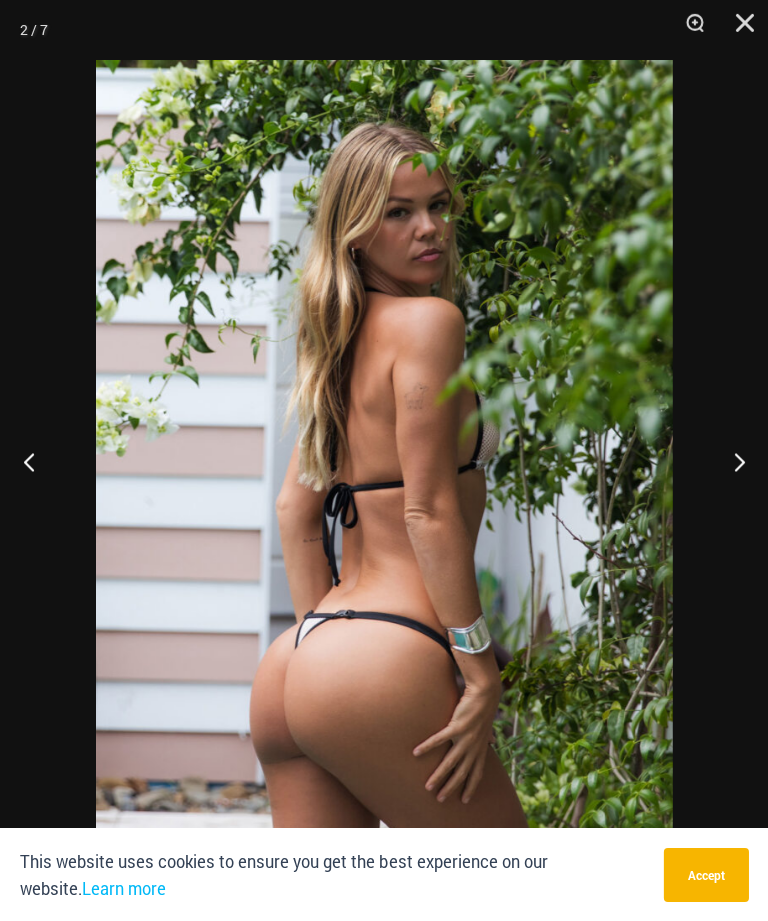 click at bounding box center [730, 461] 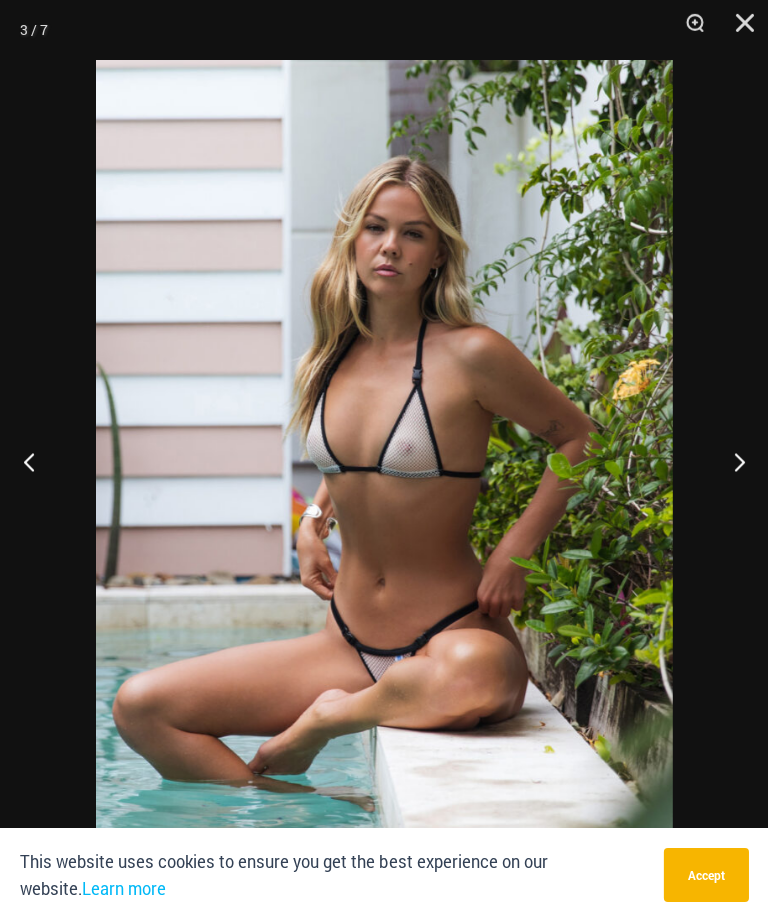 click at bounding box center (730, 461) 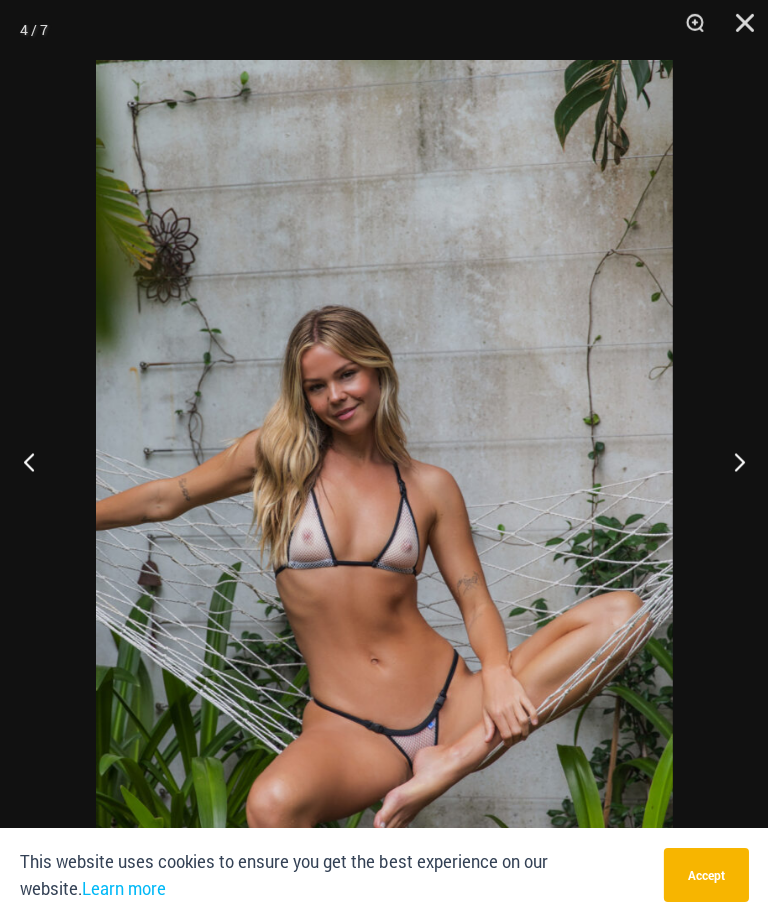 click at bounding box center [730, 461] 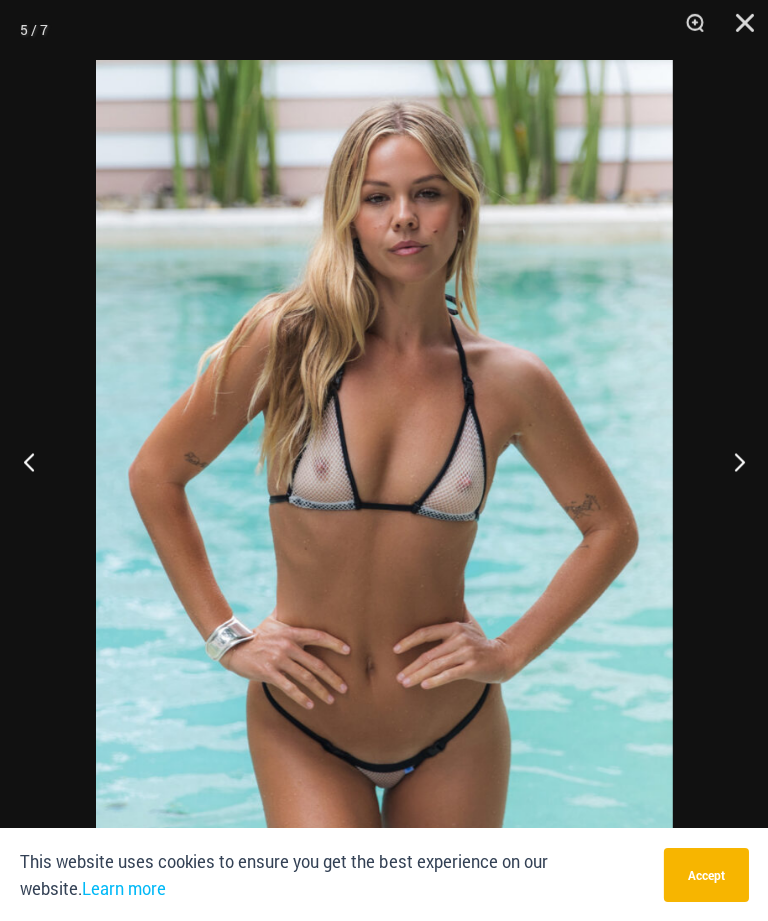 click at bounding box center [730, 461] 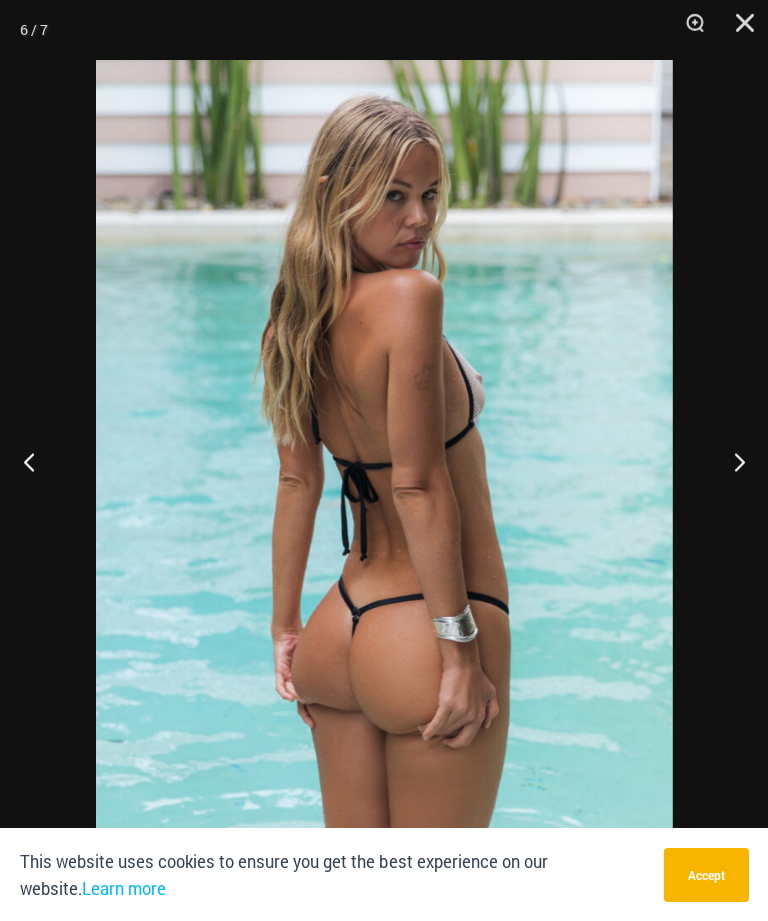click at bounding box center (730, 461) 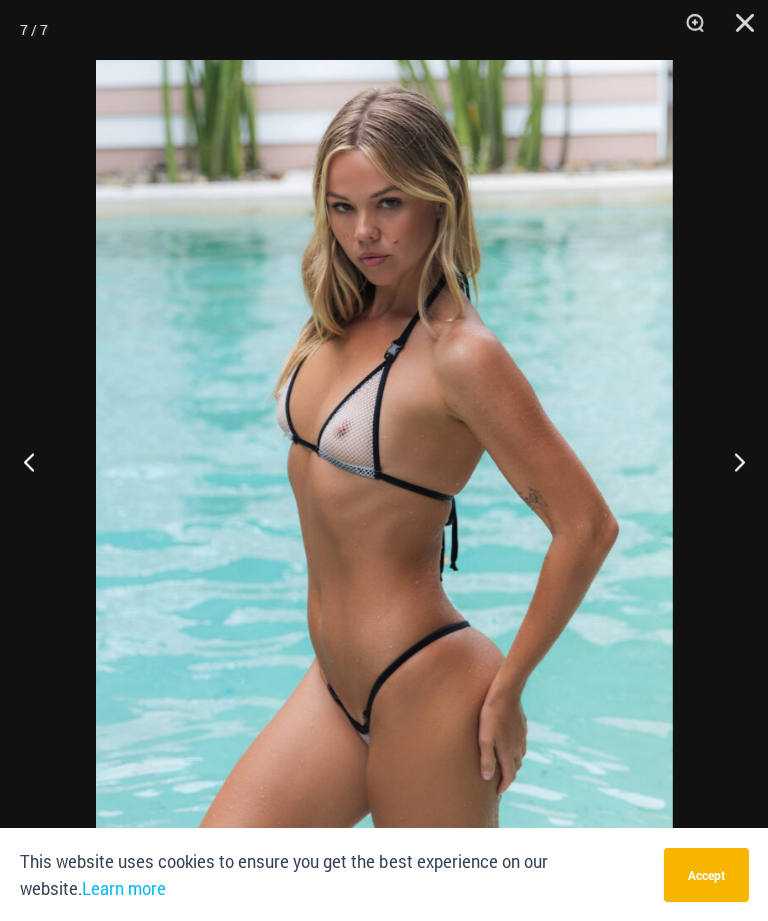 click at bounding box center (730, 461) 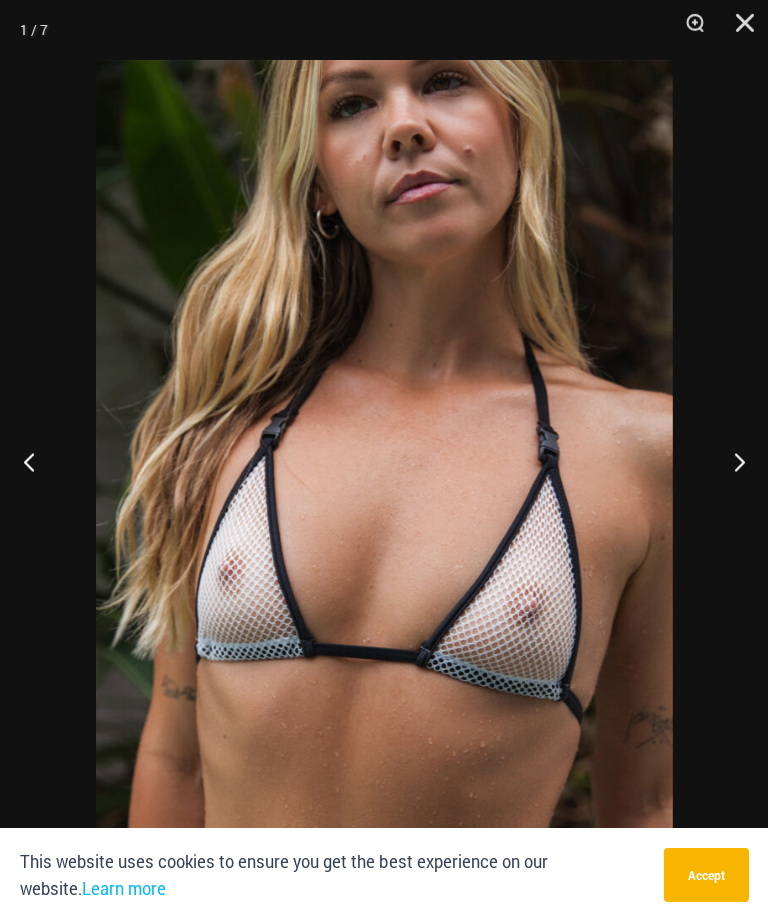 click at bounding box center [730, 461] 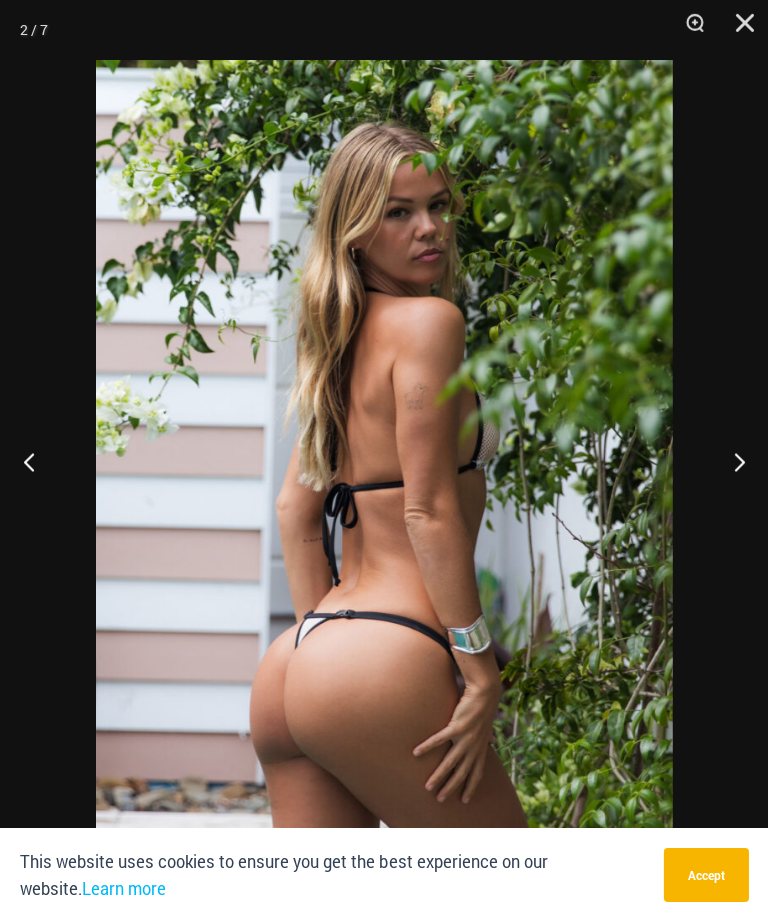 click at bounding box center [737, 30] 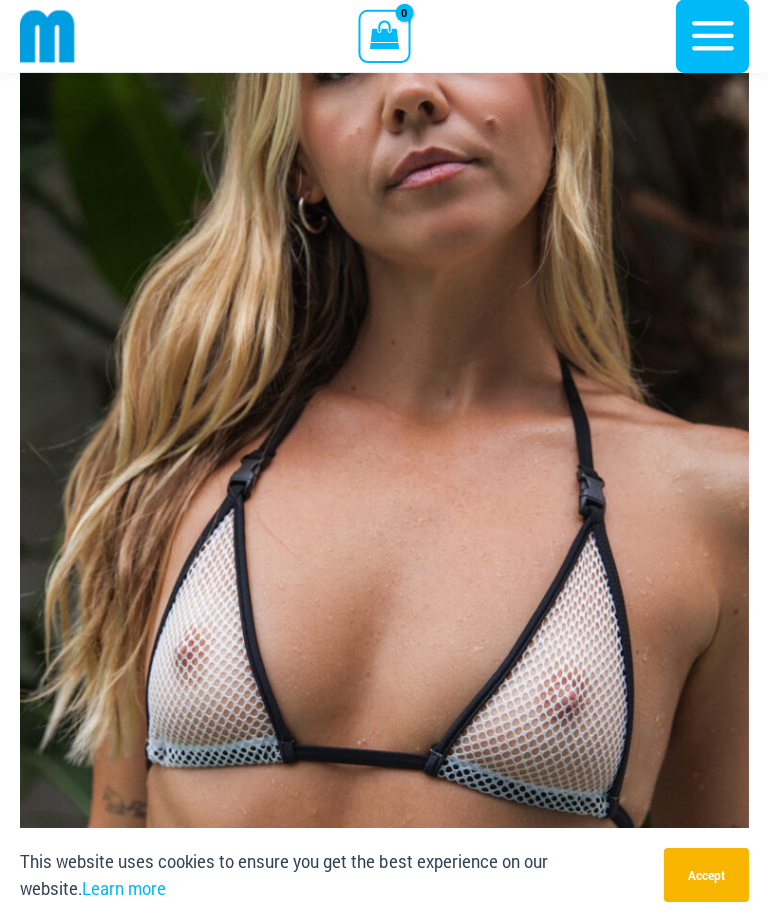 scroll, scrollTop: 78, scrollLeft: 0, axis: vertical 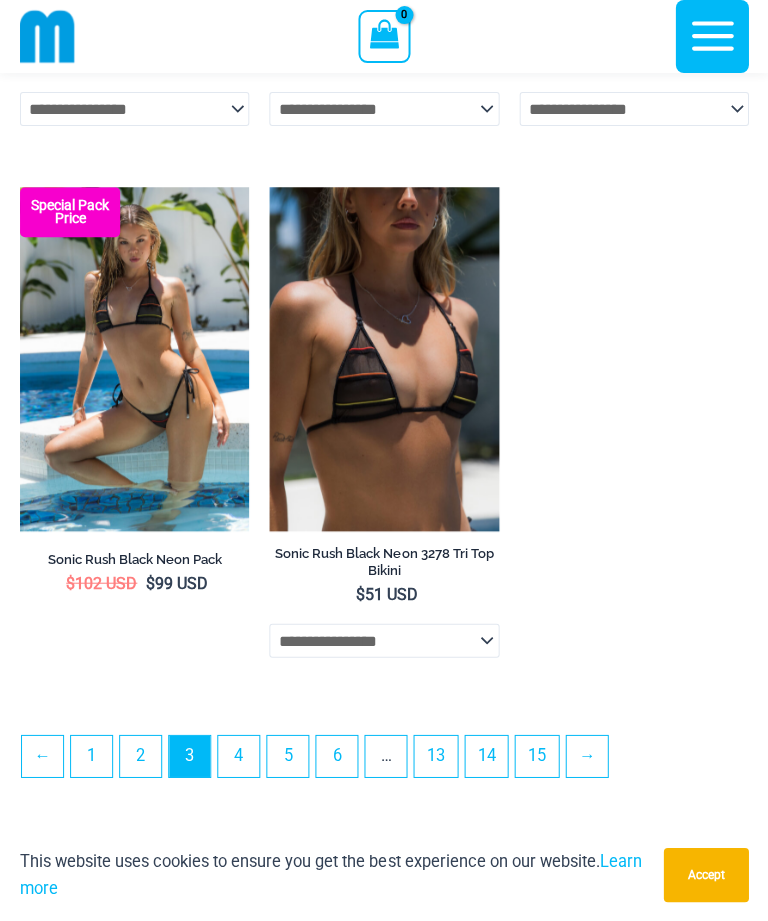 click on "4" at bounding box center [238, 755] 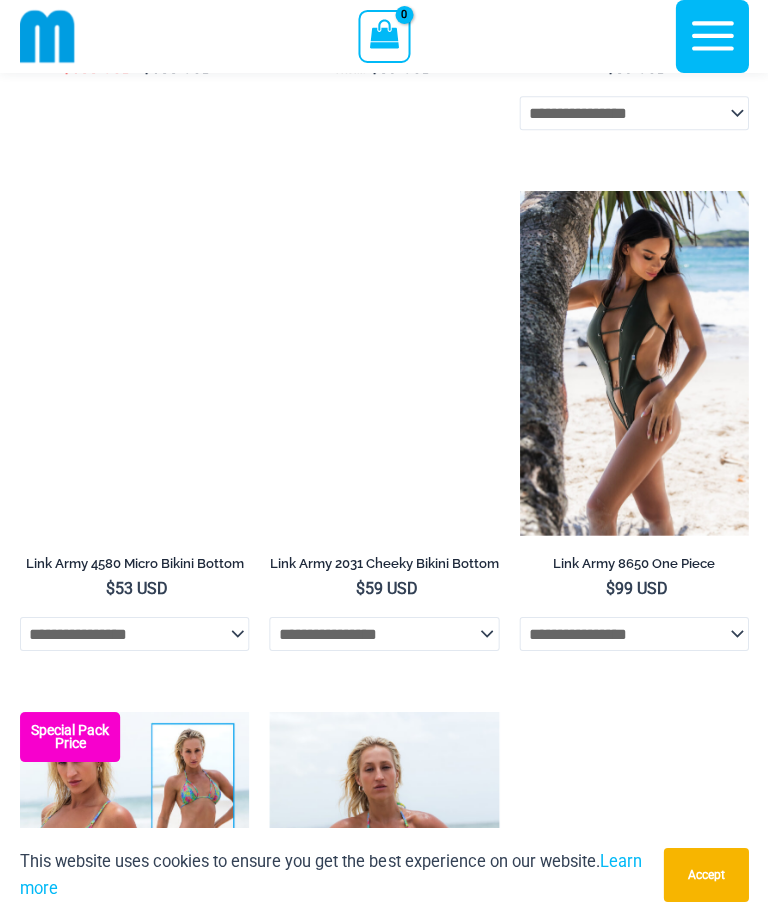 scroll, scrollTop: 1632, scrollLeft: 0, axis: vertical 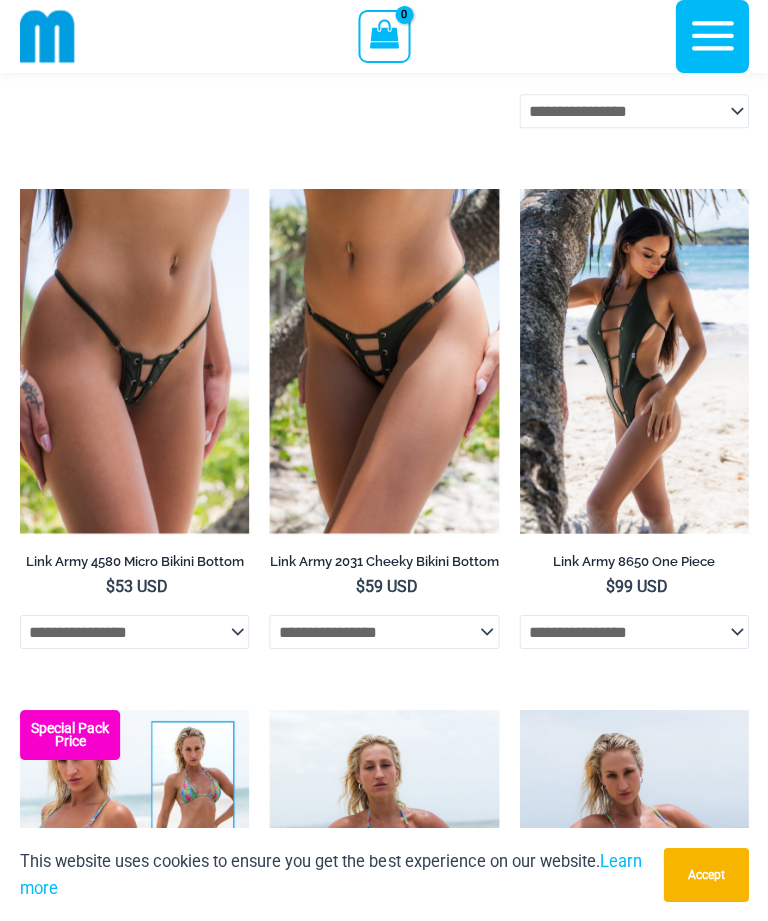 click at bounding box center (20, 189) 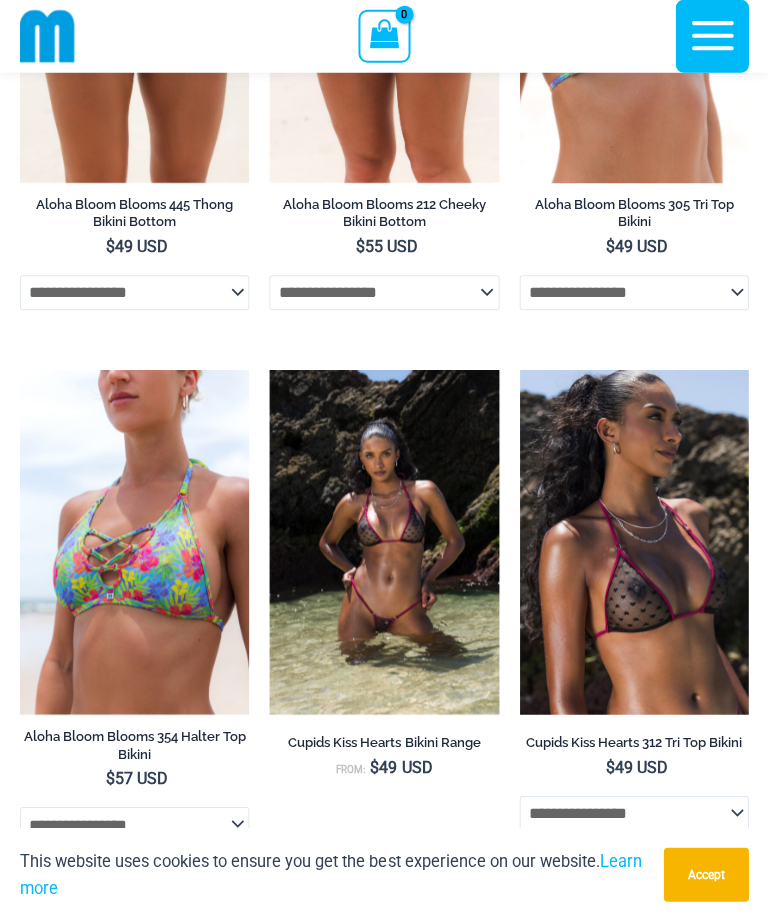 scroll, scrollTop: 3035, scrollLeft: 0, axis: vertical 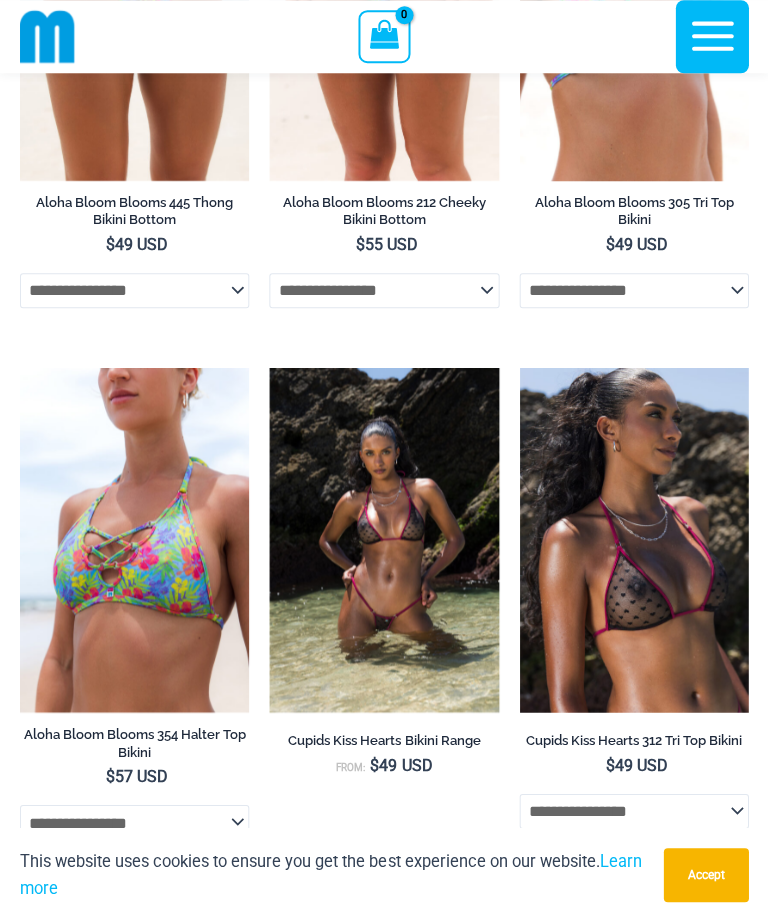 click at bounding box center (269, 368) 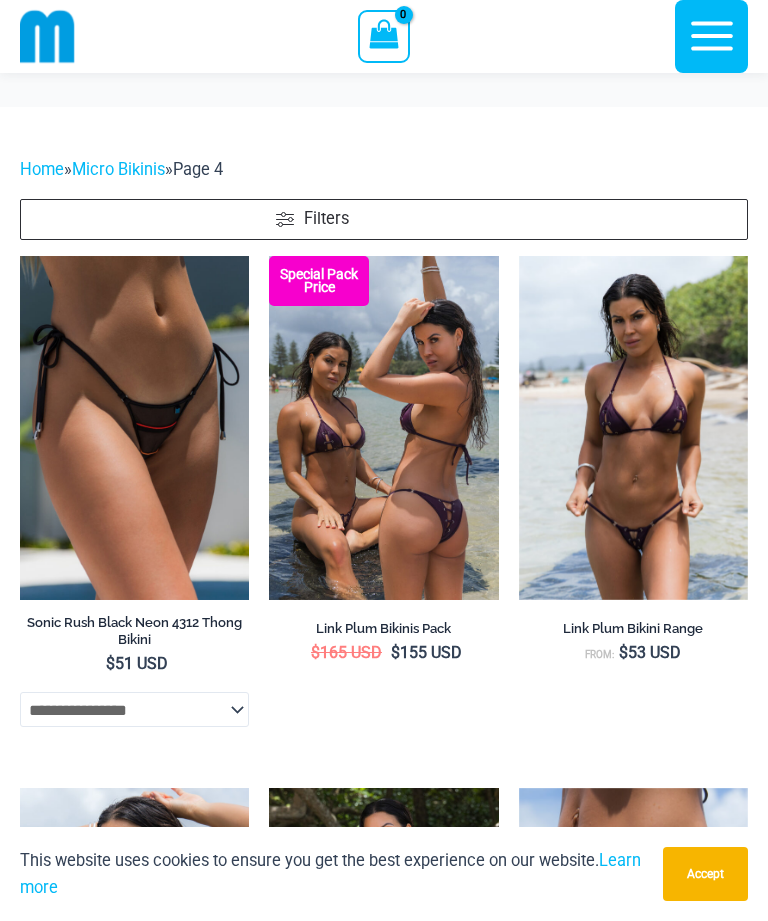 scroll, scrollTop: 5334, scrollLeft: 0, axis: vertical 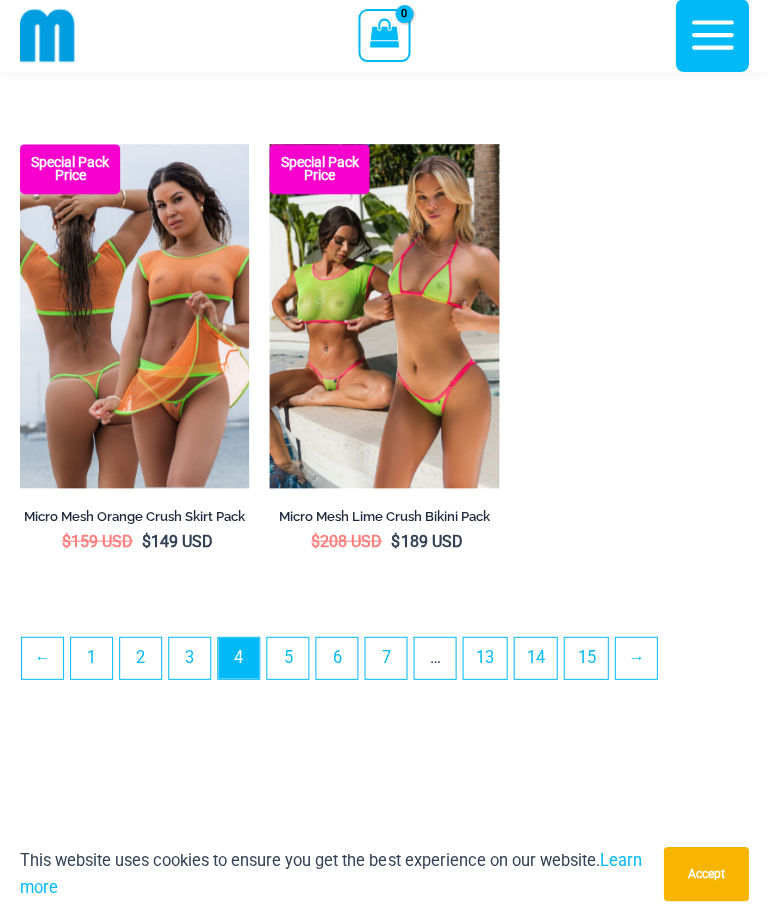 click on "5" at bounding box center [287, 658] 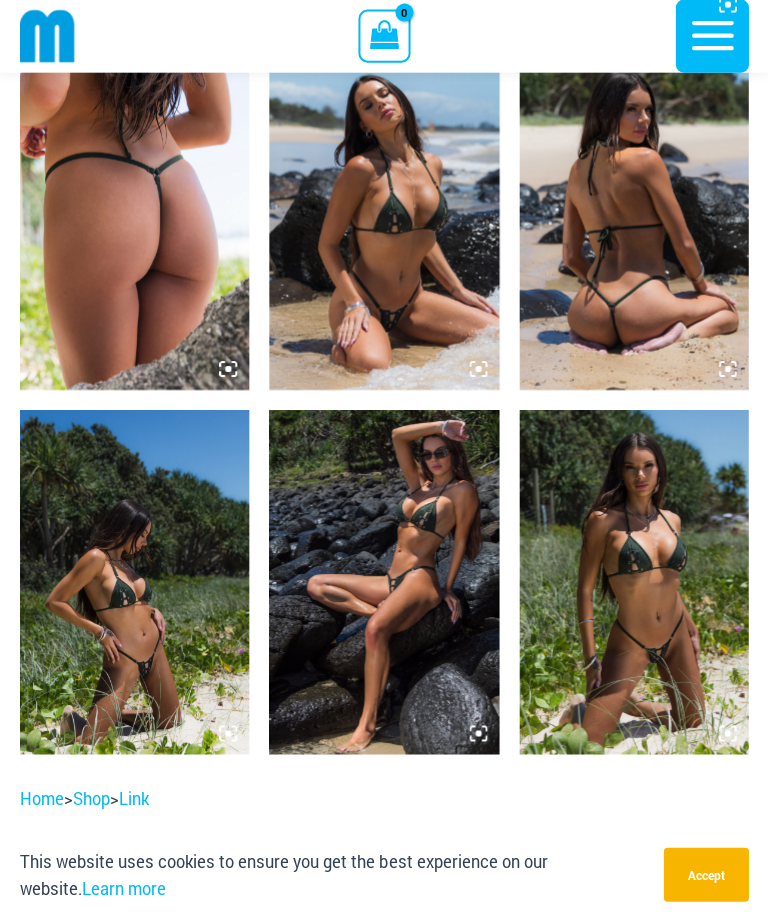 scroll, scrollTop: 1195, scrollLeft: 0, axis: vertical 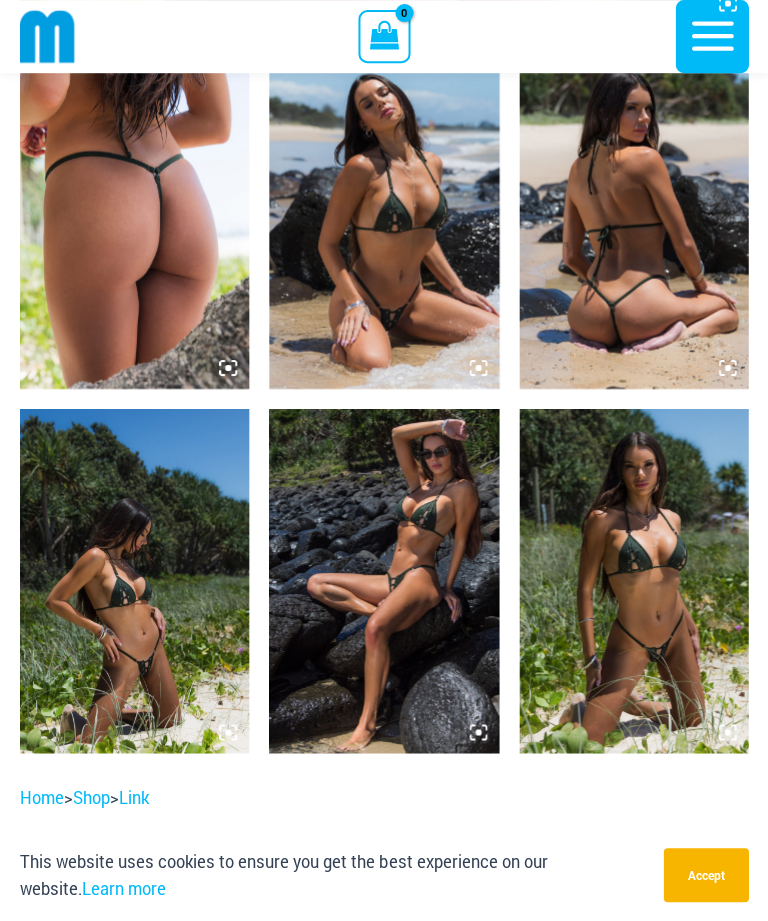click at bounding box center [134, 580] 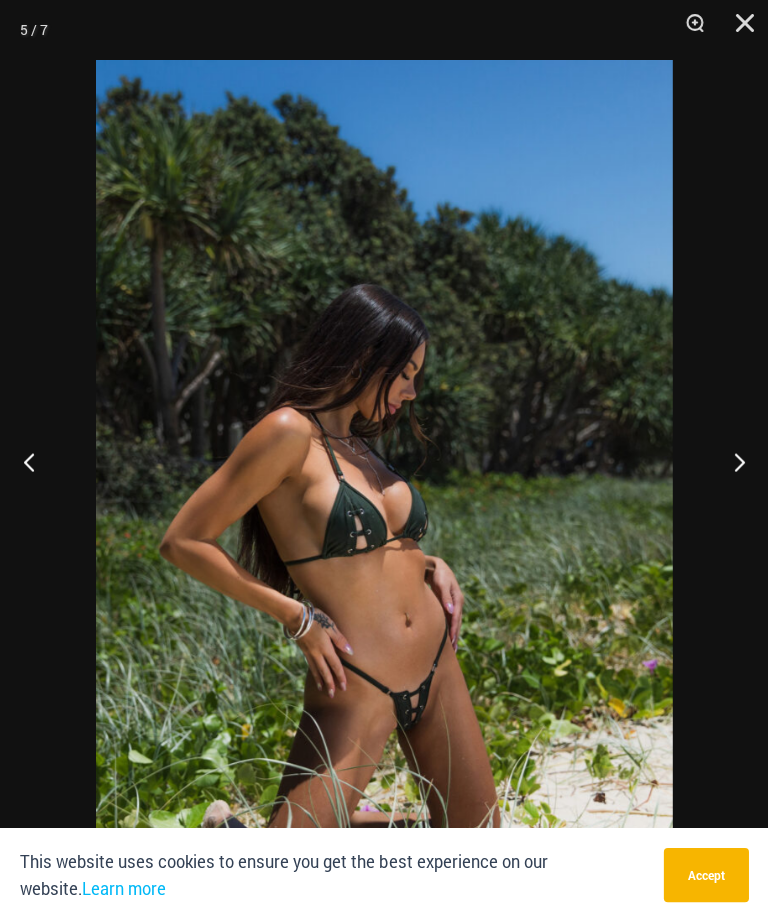 click at bounding box center [730, 461] 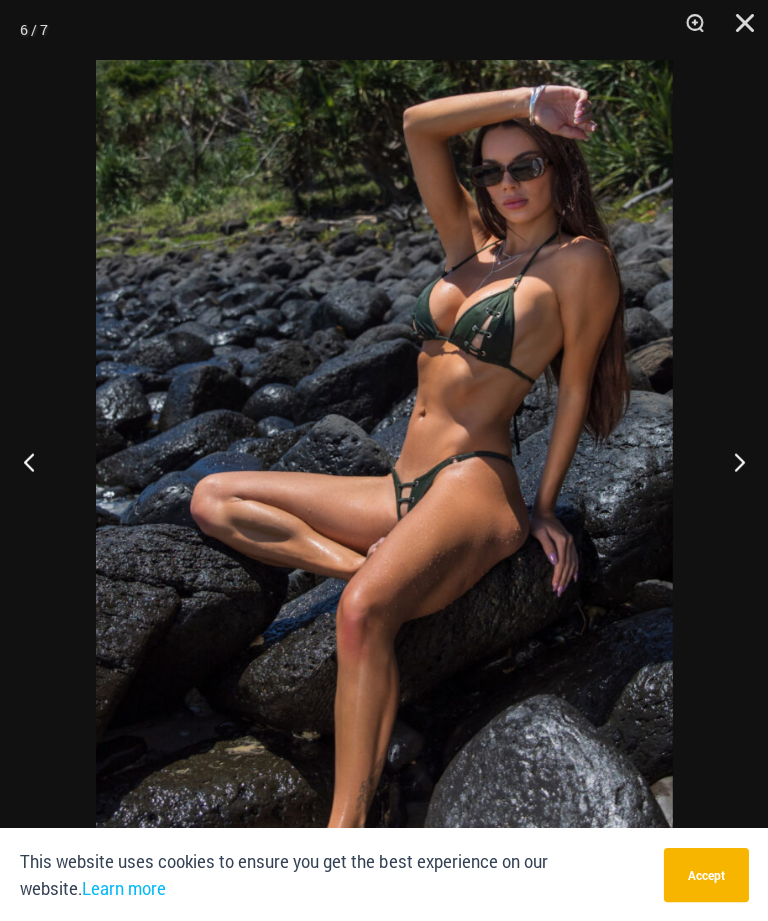 click at bounding box center [730, 461] 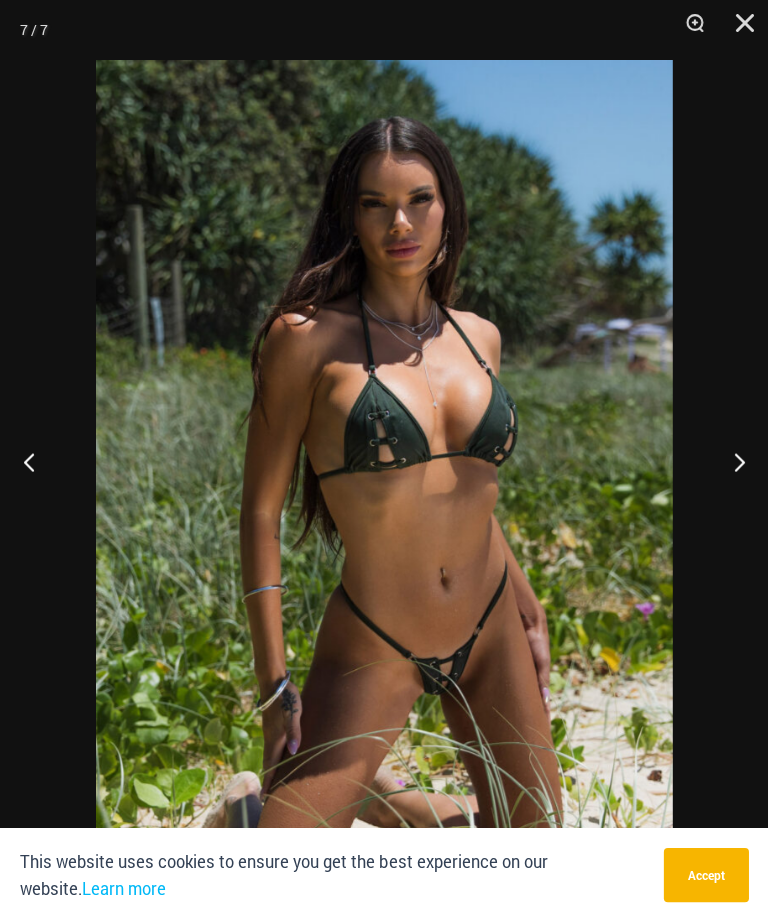 click at bounding box center (730, 461) 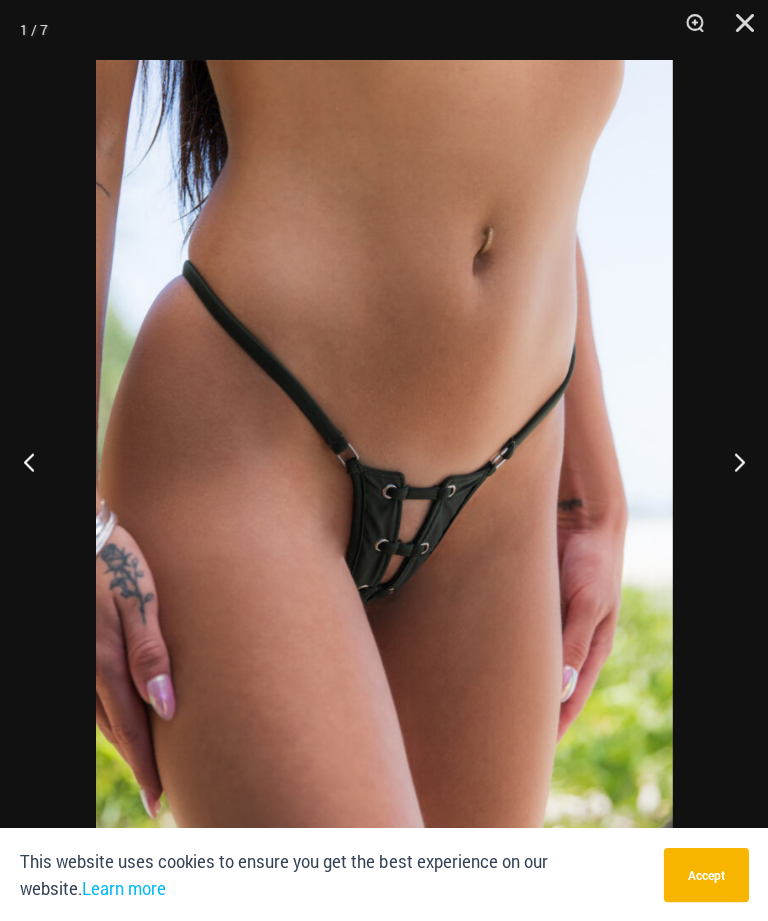 click at bounding box center (737, 30) 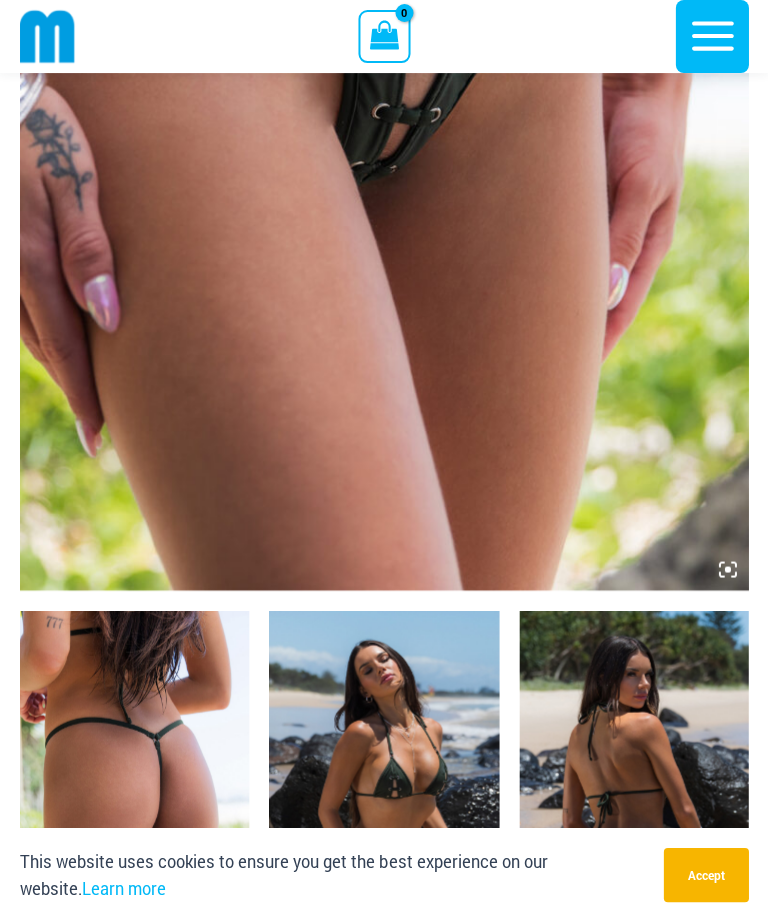 scroll, scrollTop: 566, scrollLeft: 0, axis: vertical 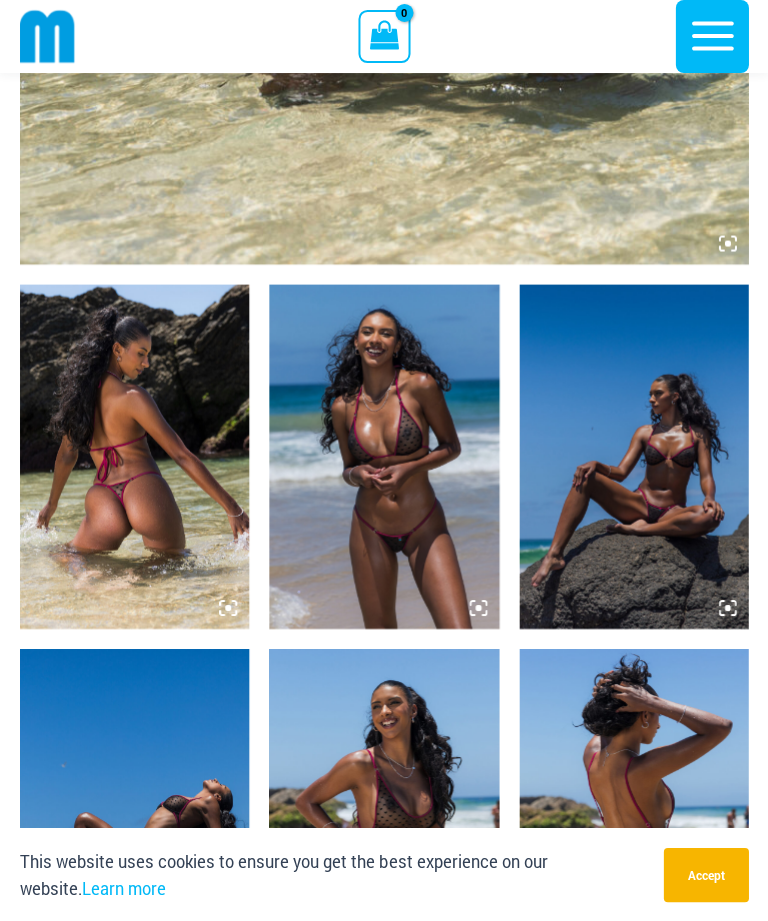 click at bounding box center [134, 456] 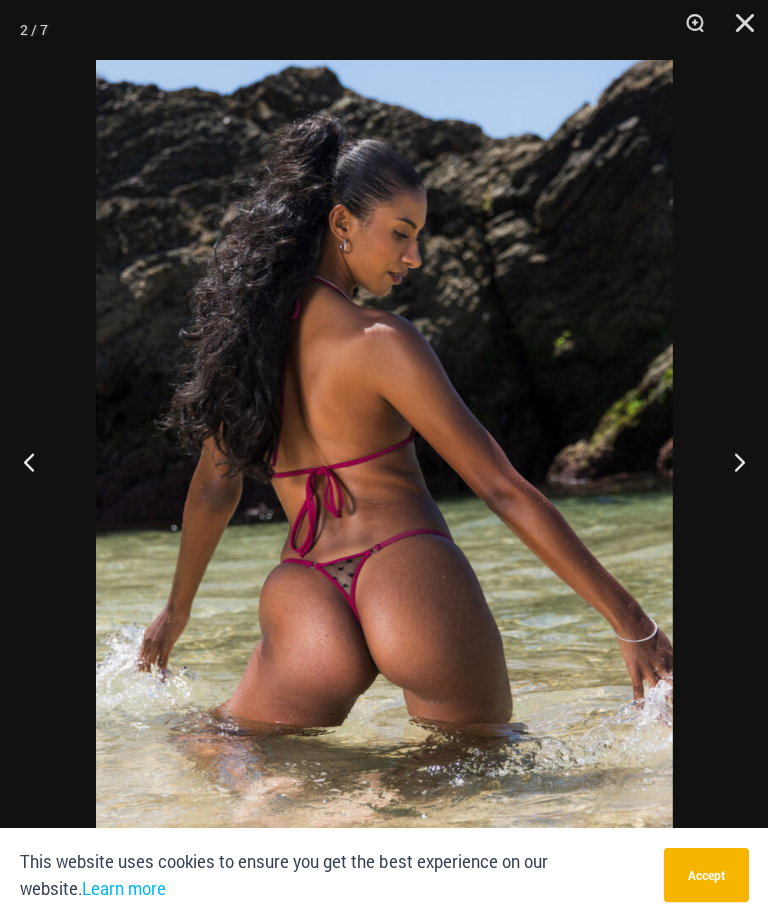 click at bounding box center [730, 461] 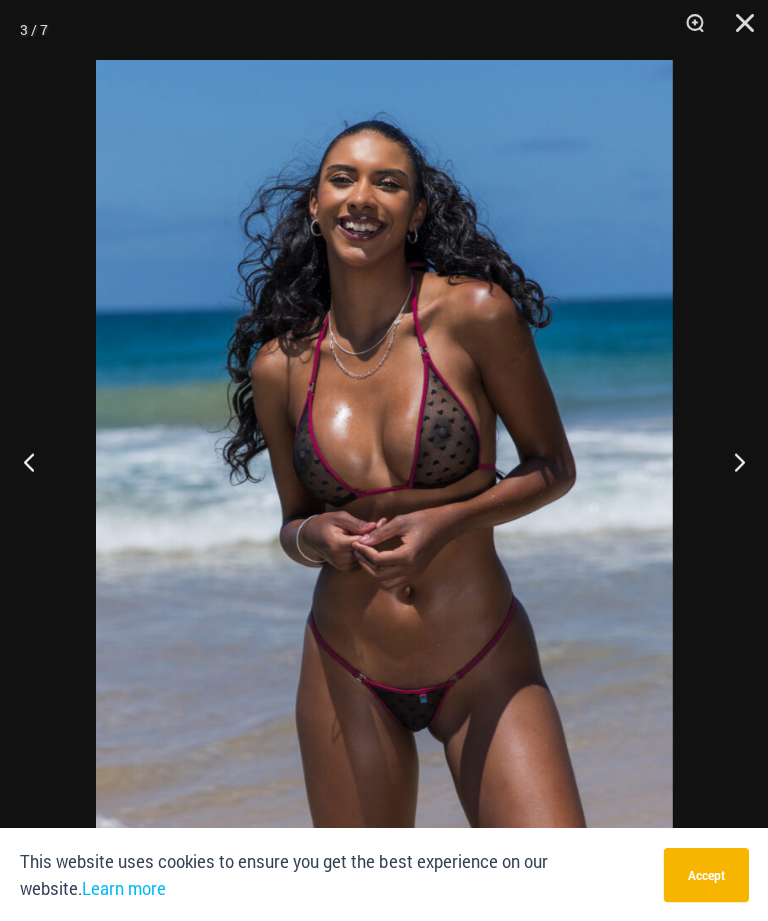 click at bounding box center (730, 461) 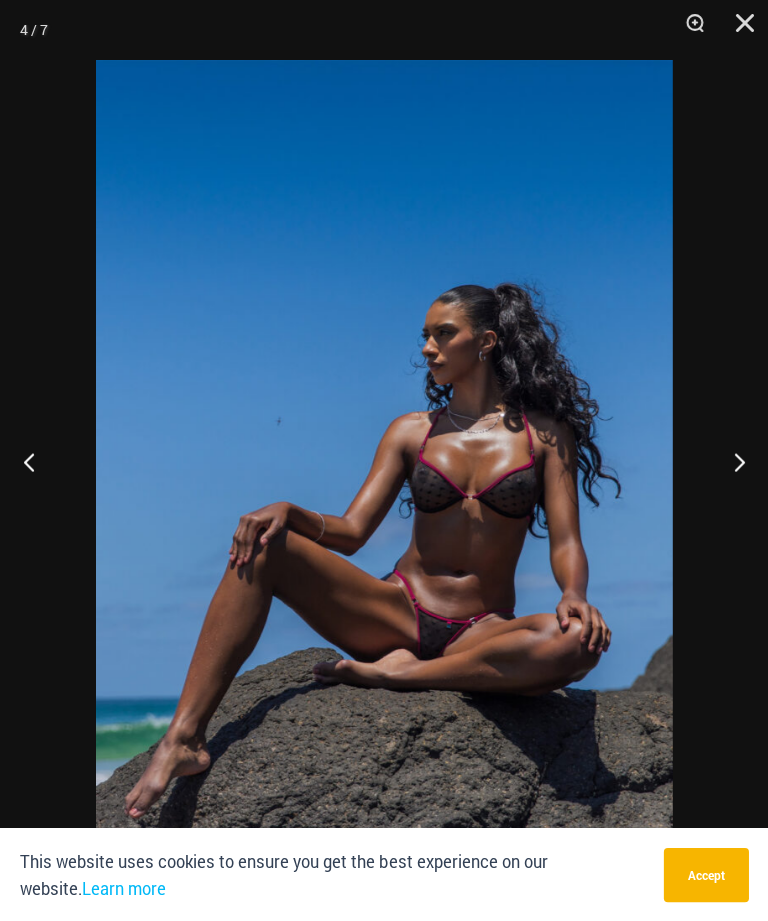 click at bounding box center (730, 461) 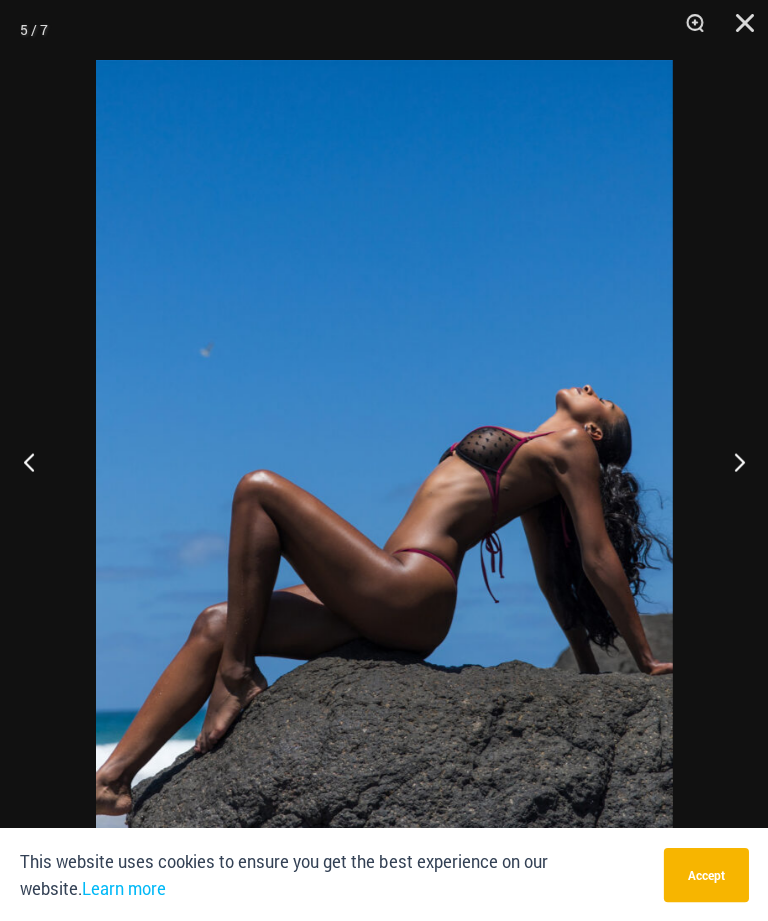 click at bounding box center (730, 461) 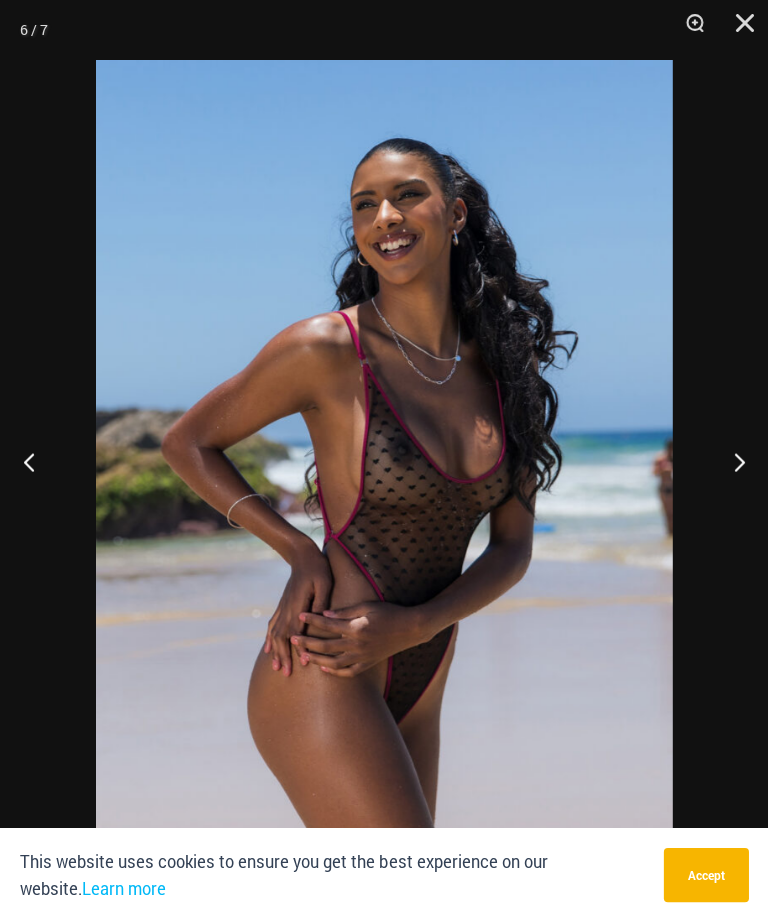click at bounding box center [730, 461] 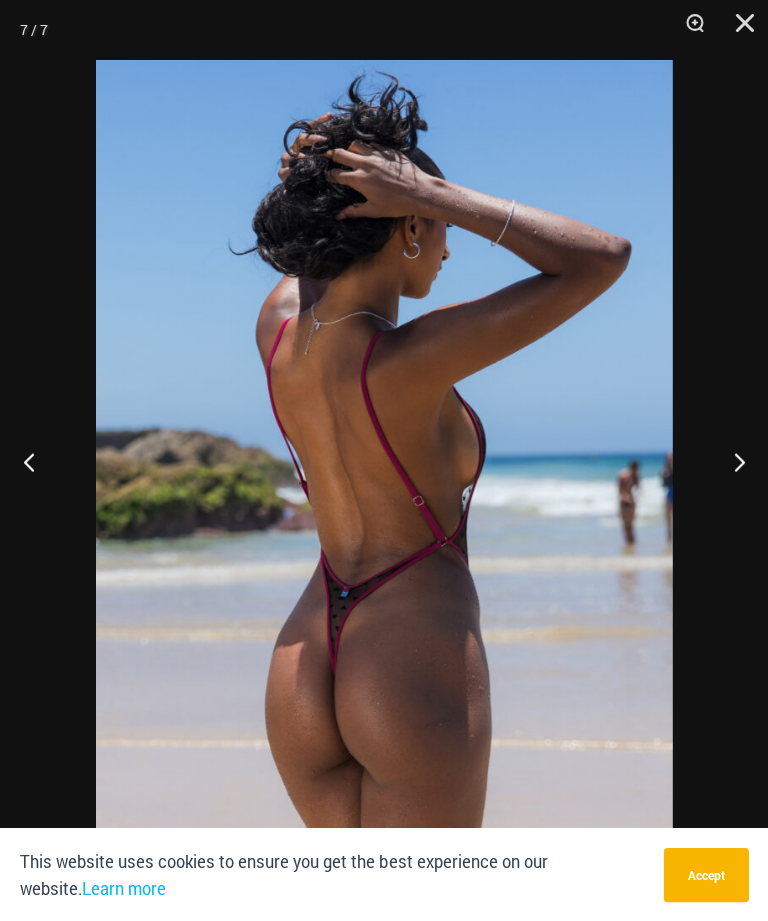 click at bounding box center (730, 461) 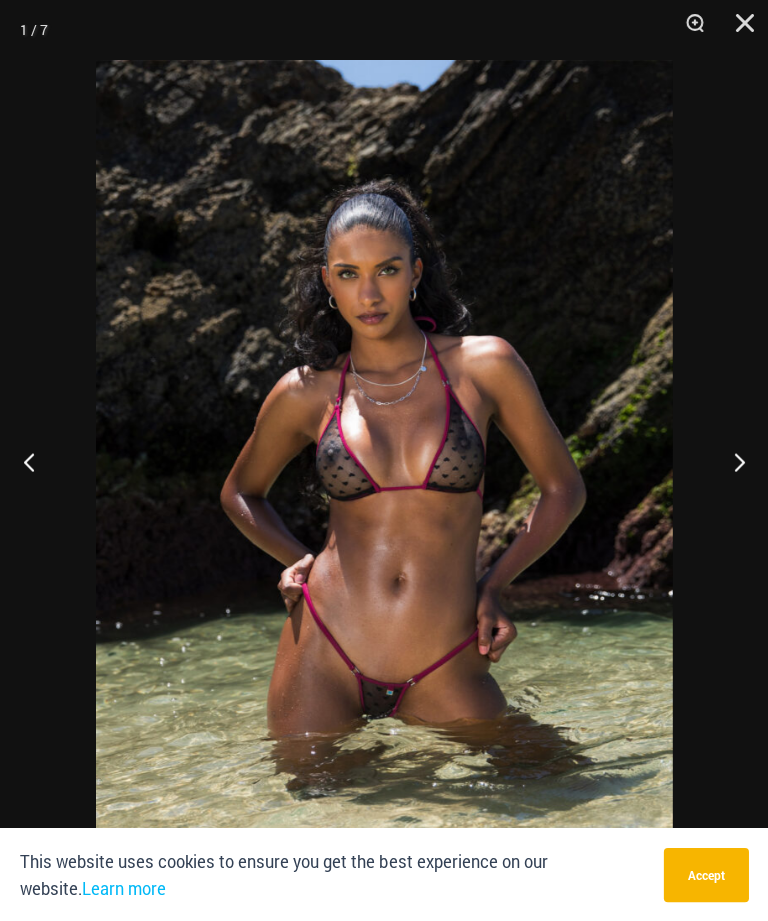 click at bounding box center (730, 461) 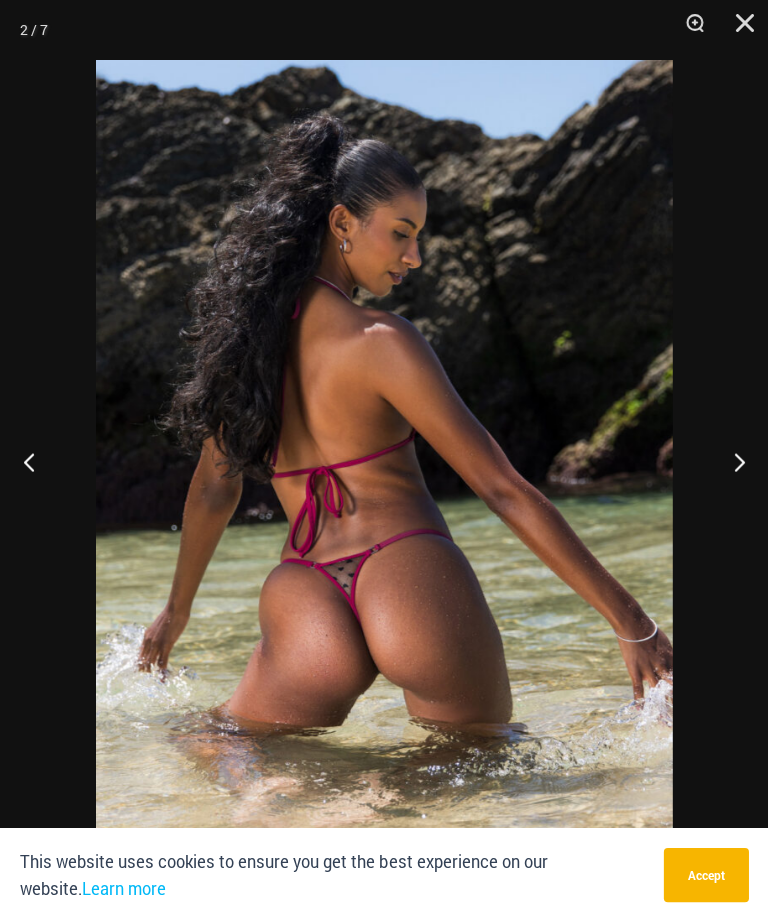 click at bounding box center (730, 461) 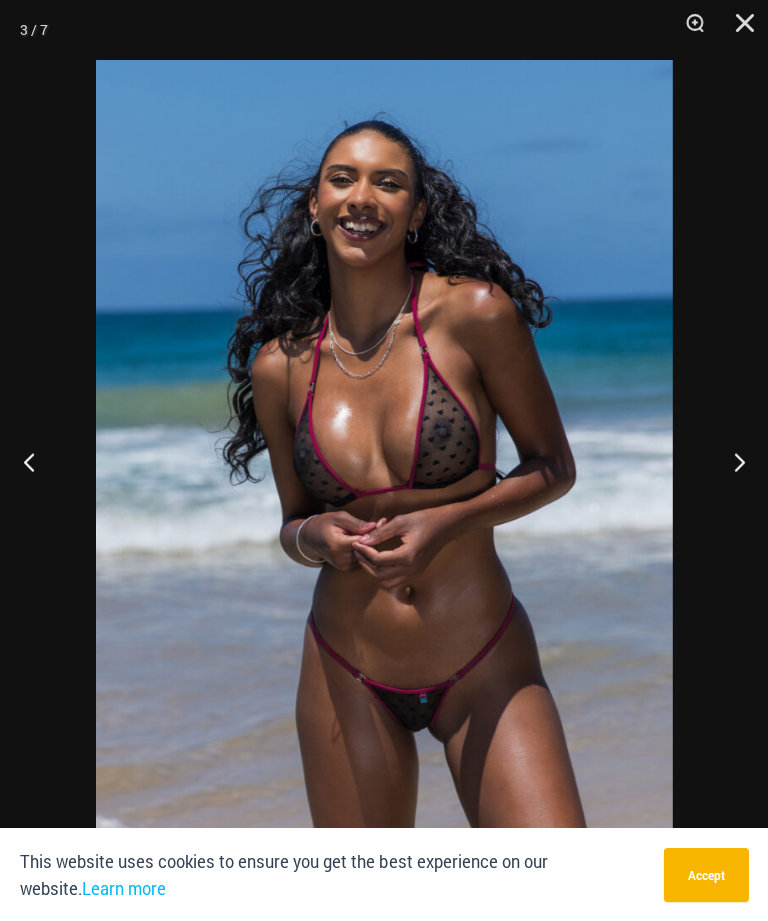 click at bounding box center [730, 461] 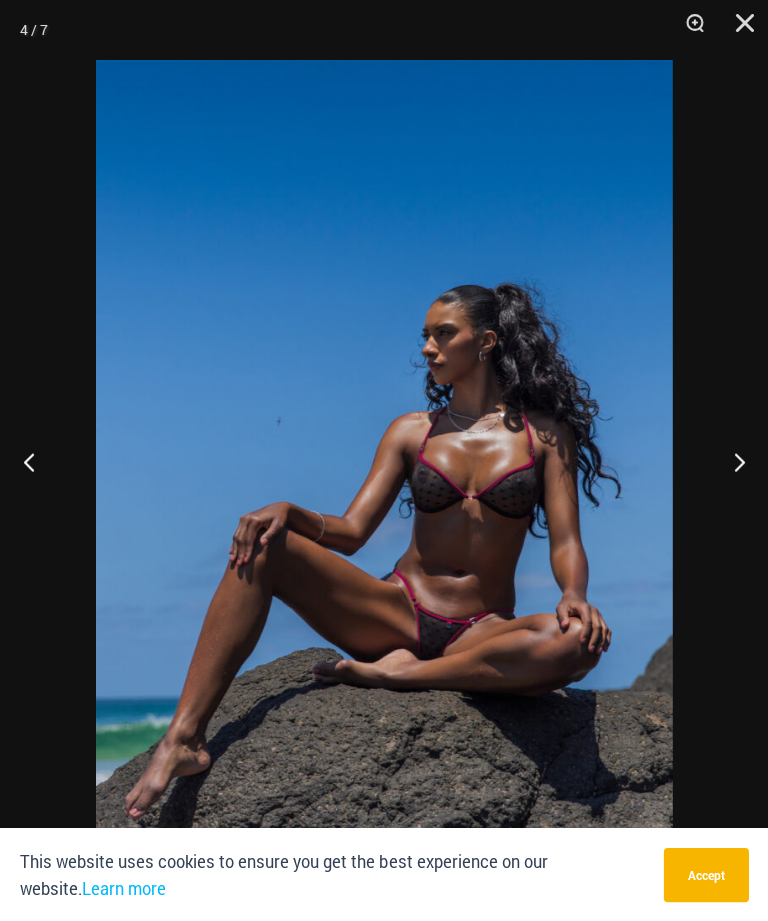 click at bounding box center (730, 461) 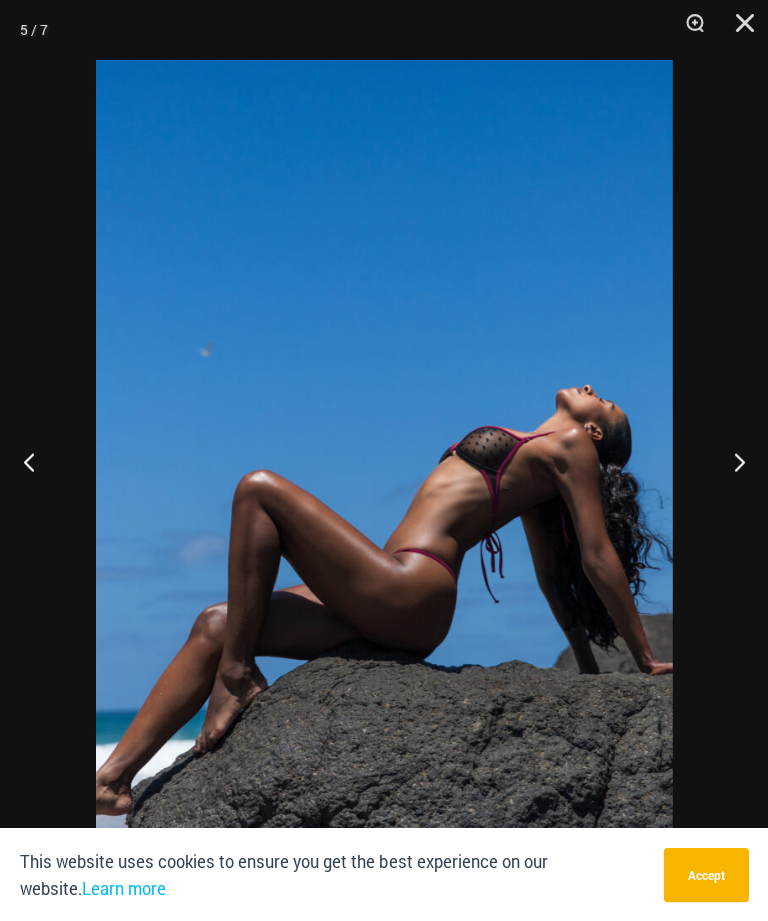 click at bounding box center (730, 461) 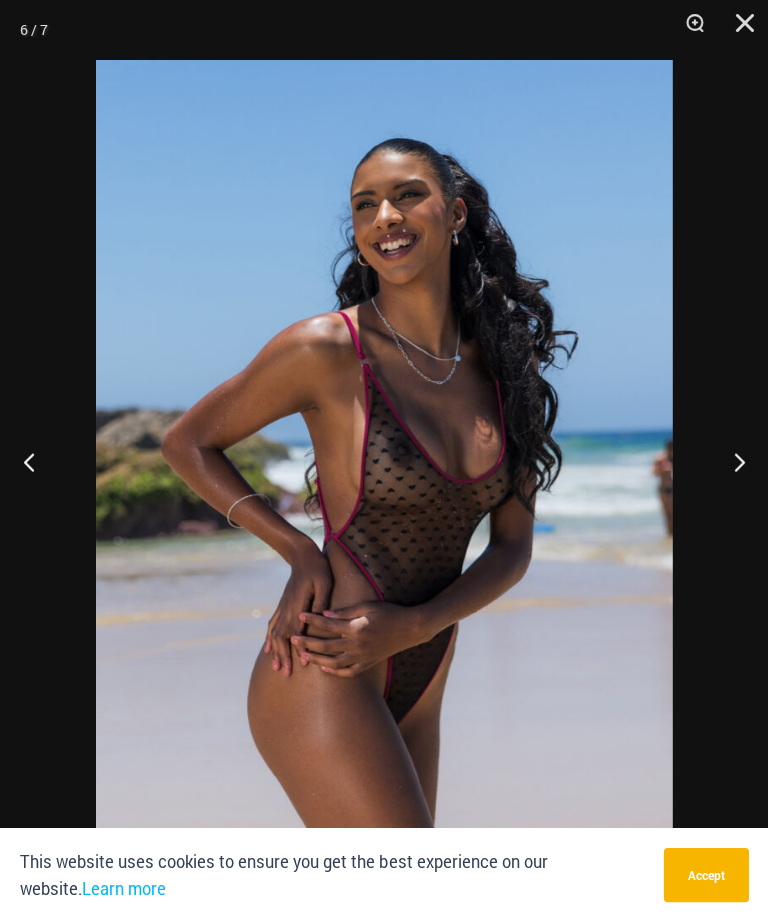 click at bounding box center (730, 461) 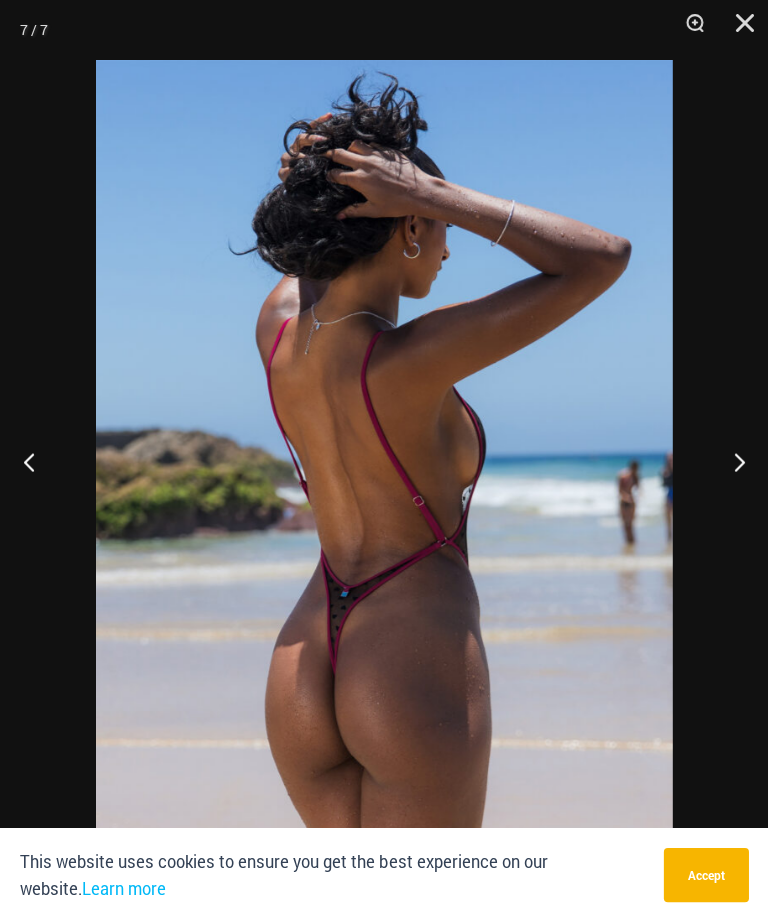 click at bounding box center [730, 461] 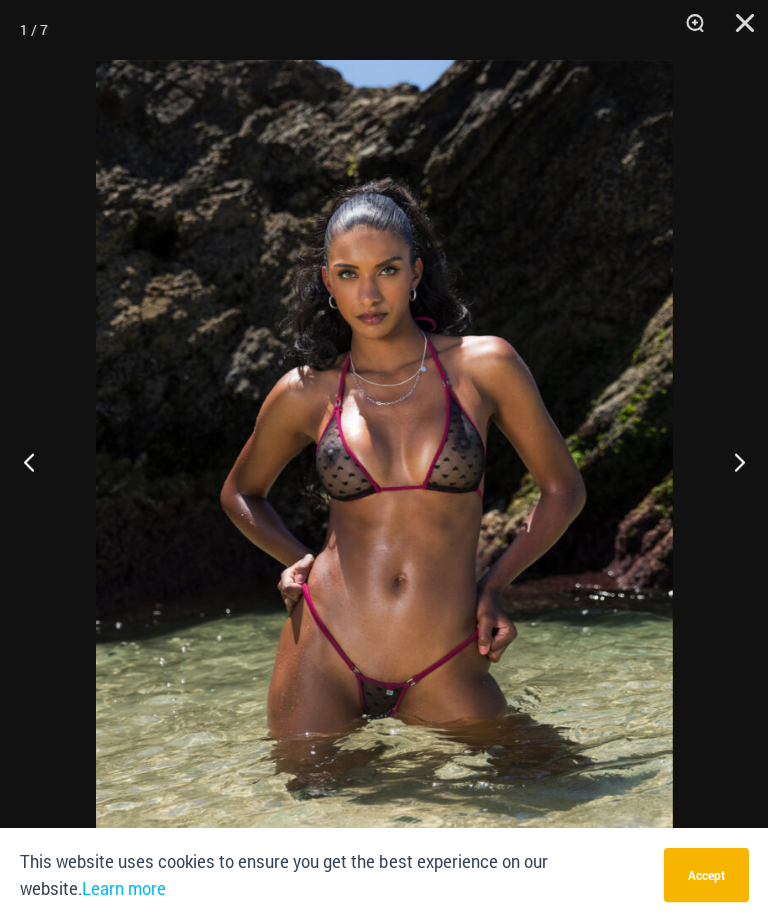 click at bounding box center [730, 461] 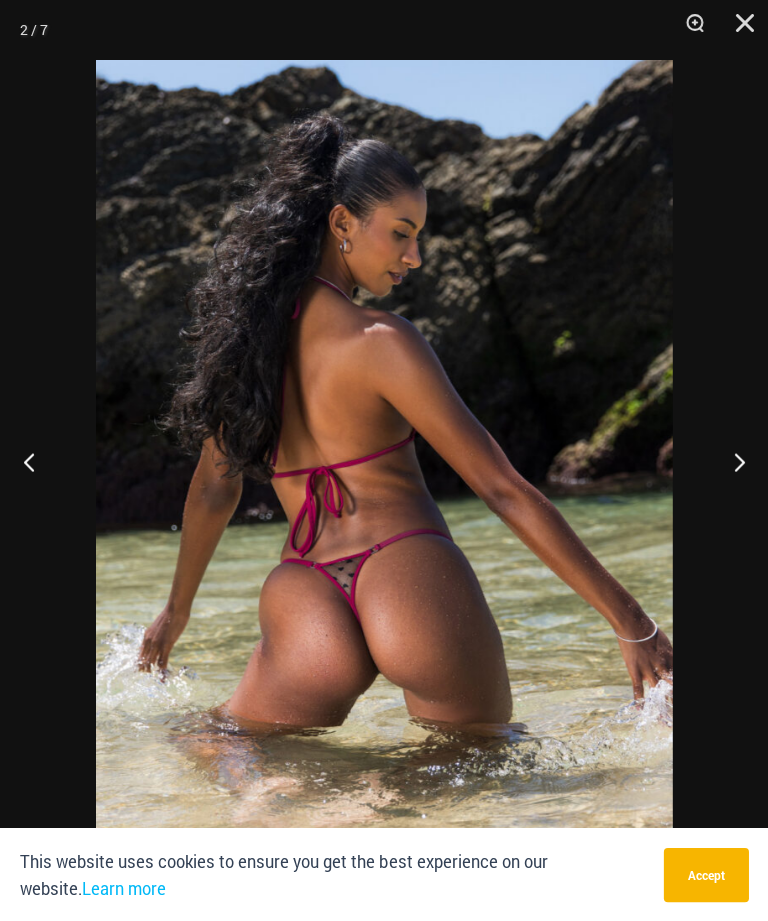 click at bounding box center [730, 461] 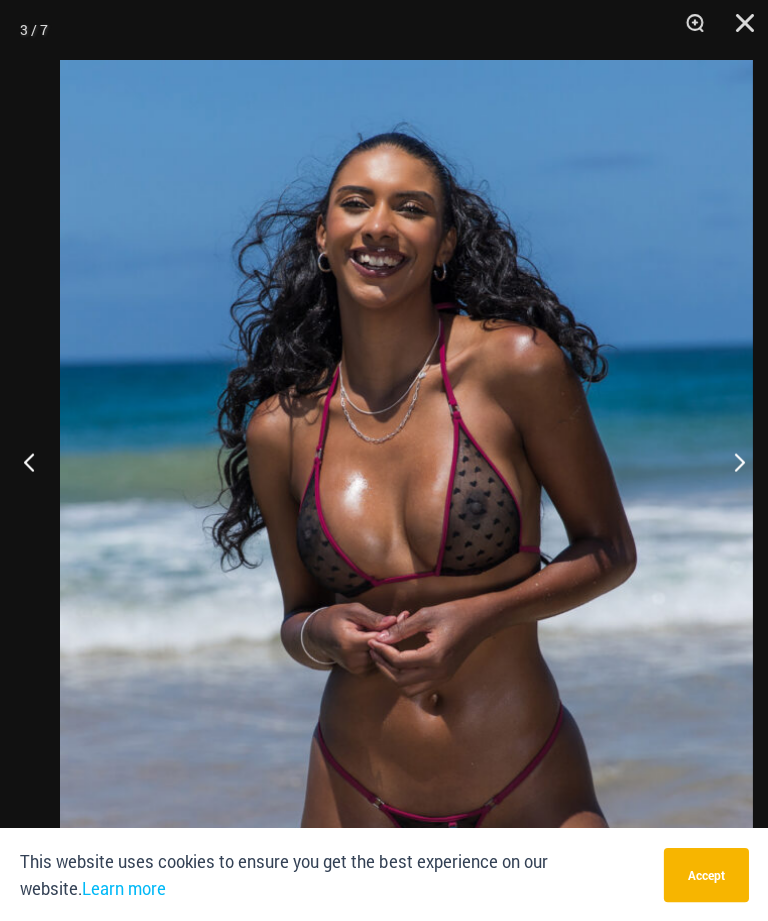 click at bounding box center [737, 30] 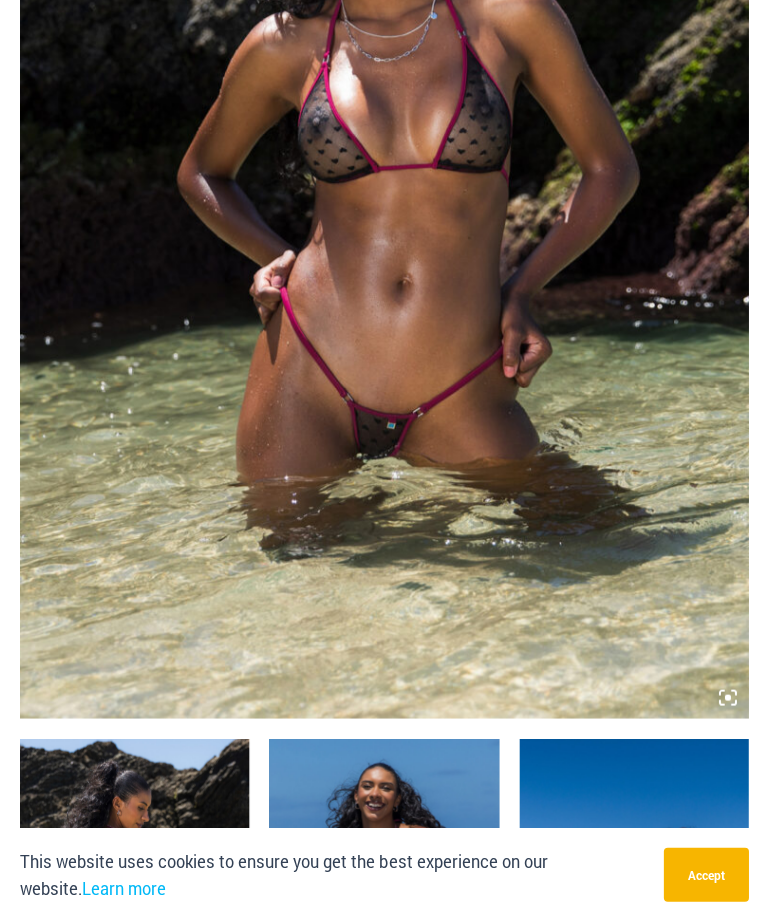 scroll, scrollTop: 513, scrollLeft: 0, axis: vertical 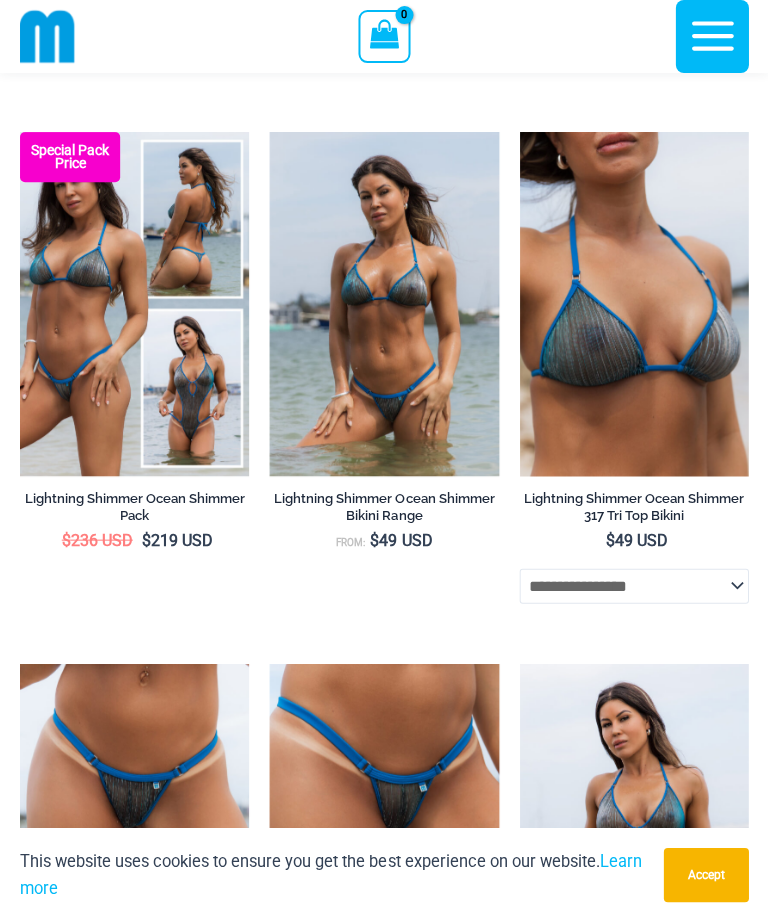 click at bounding box center [269, 132] 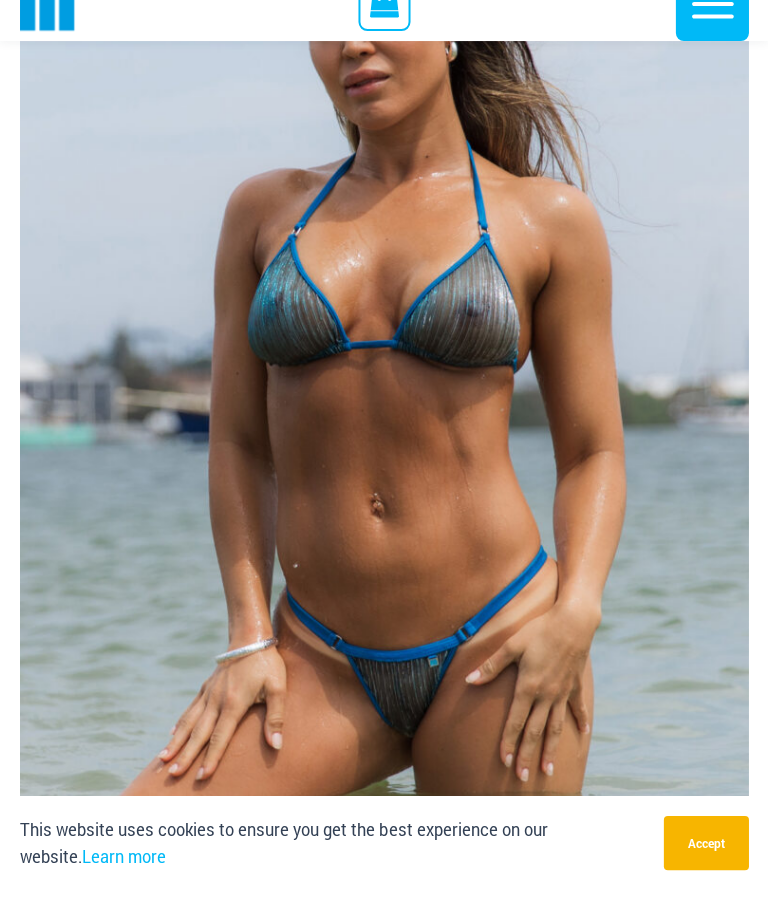 scroll, scrollTop: 686, scrollLeft: 0, axis: vertical 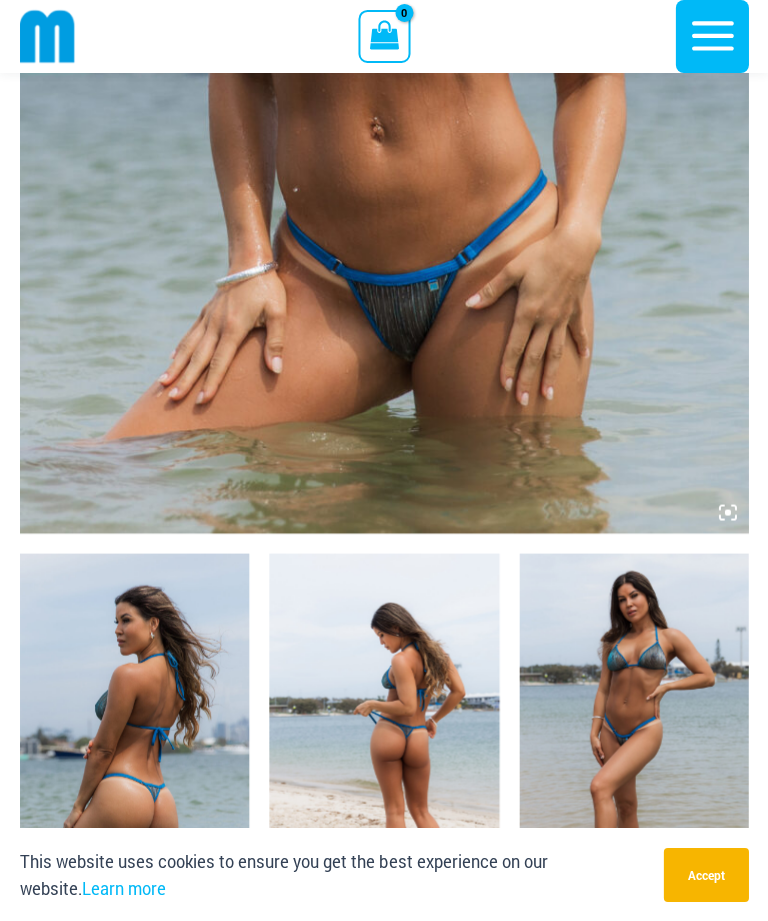 click at bounding box center [134, 725] 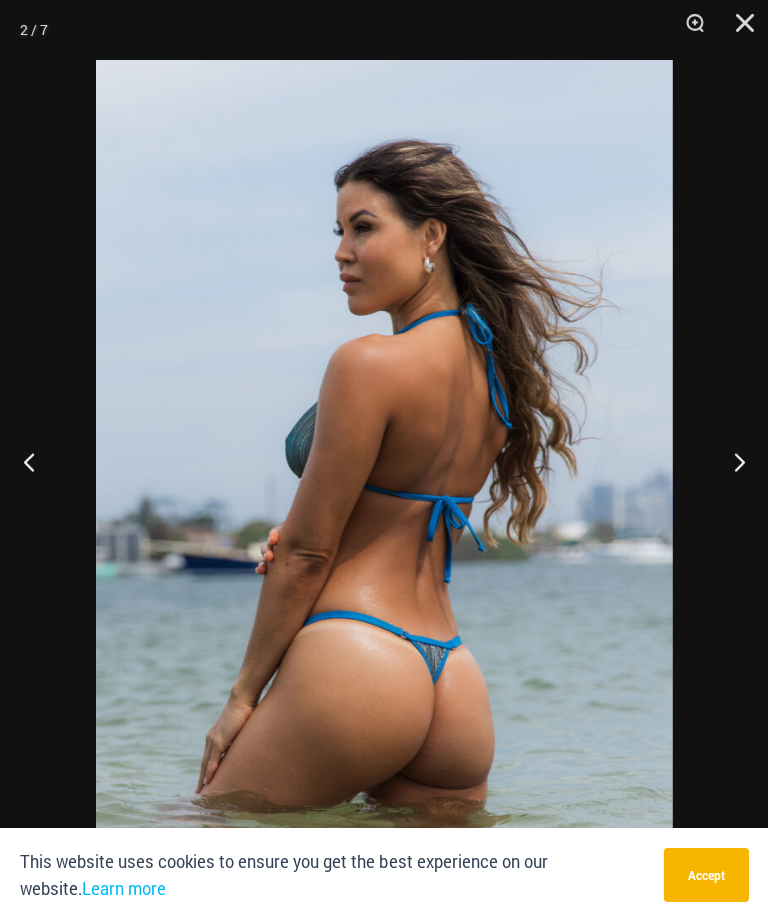 click at bounding box center (730, 461) 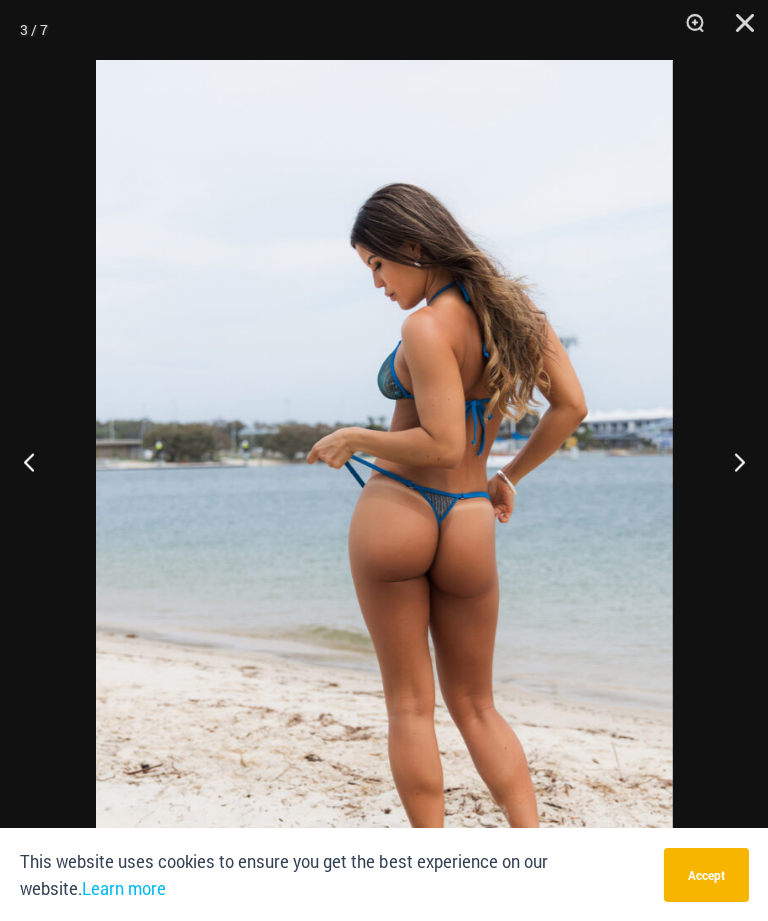 click at bounding box center [730, 461] 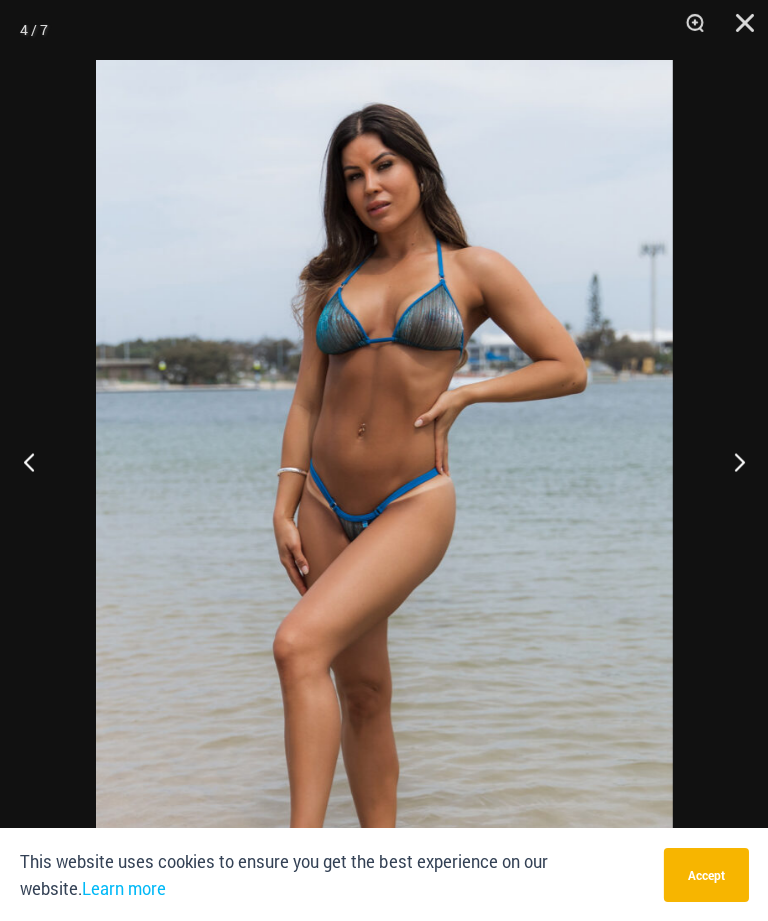 click at bounding box center (730, 461) 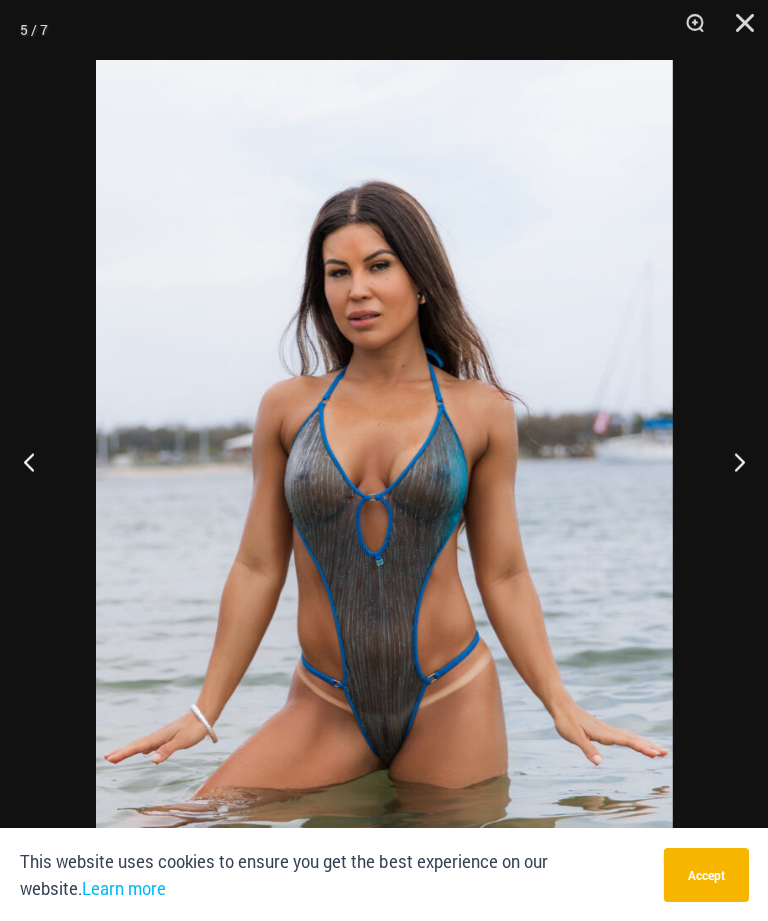 click at bounding box center [730, 461] 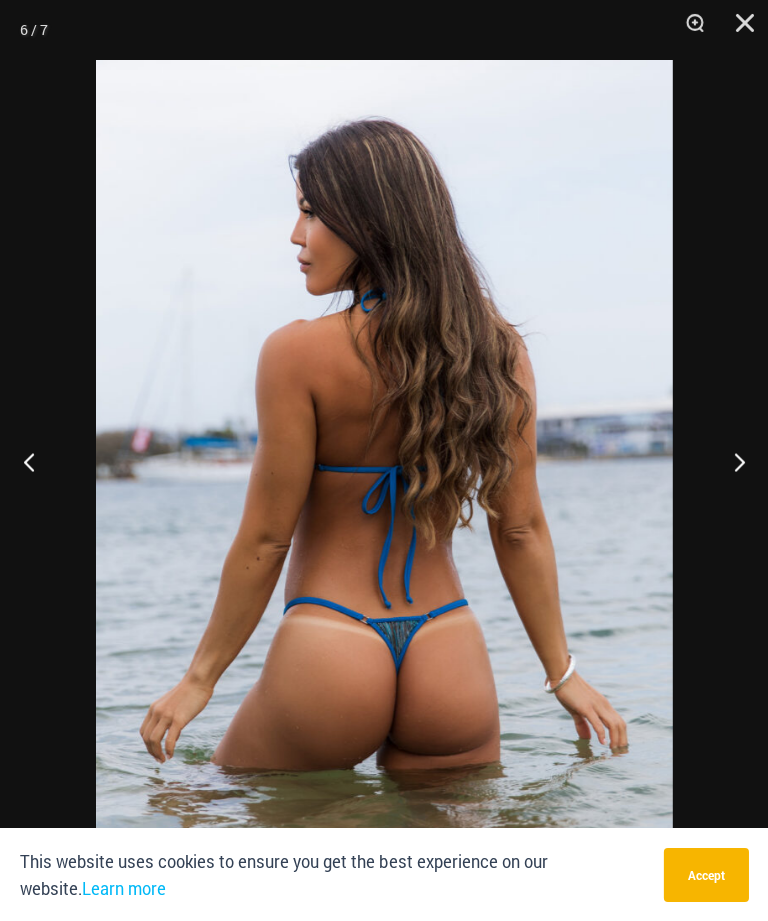 click at bounding box center [730, 461] 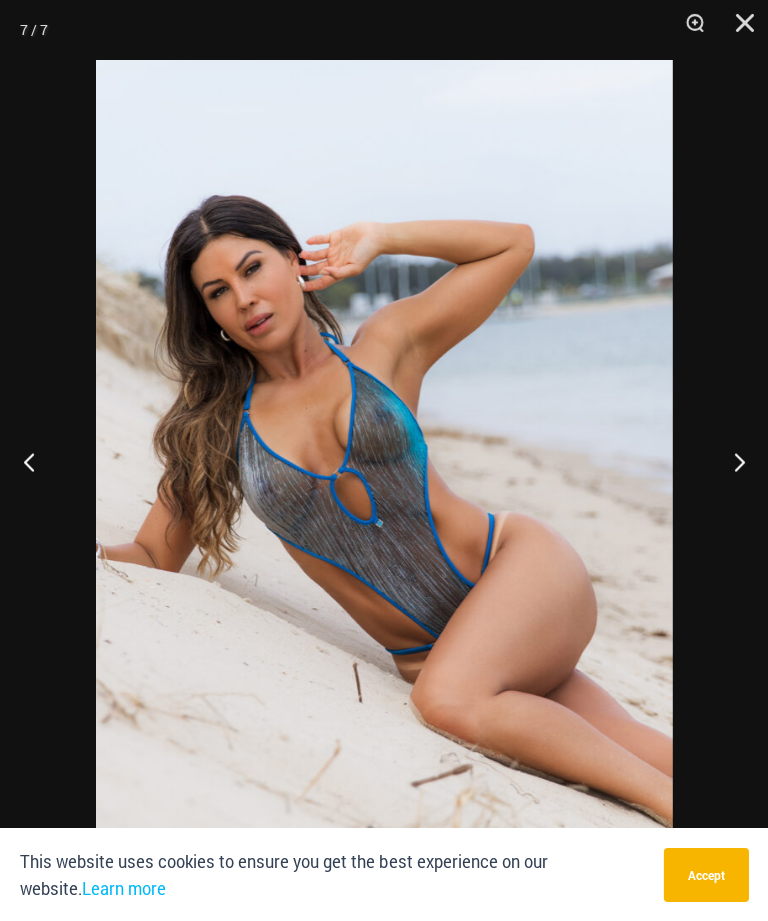 click at bounding box center (730, 461) 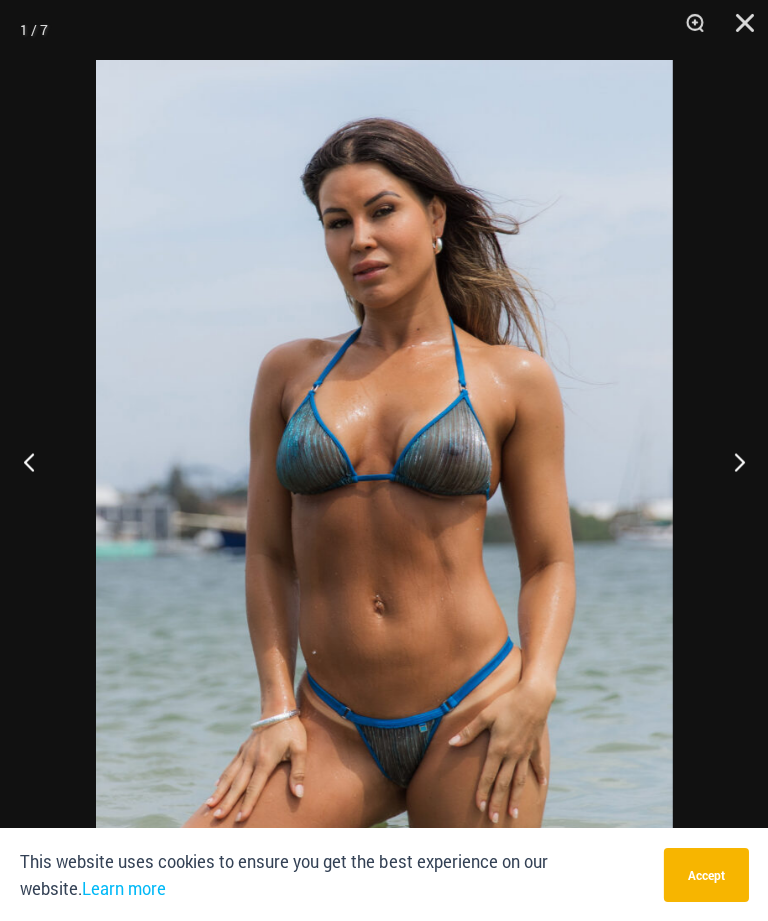 click at bounding box center (730, 461) 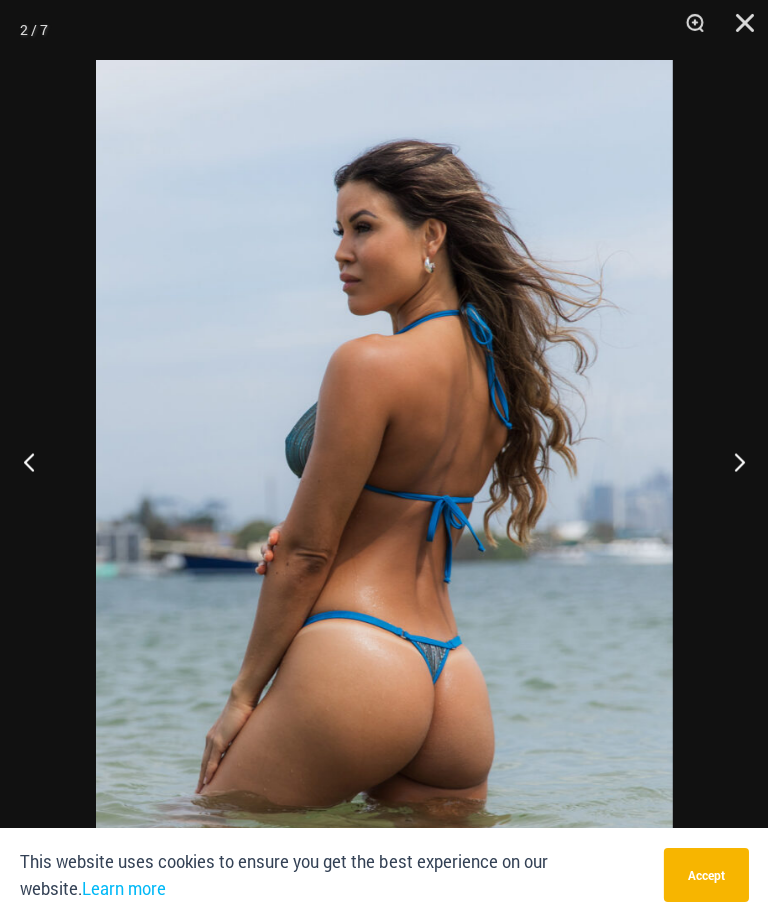 click at bounding box center [730, 461] 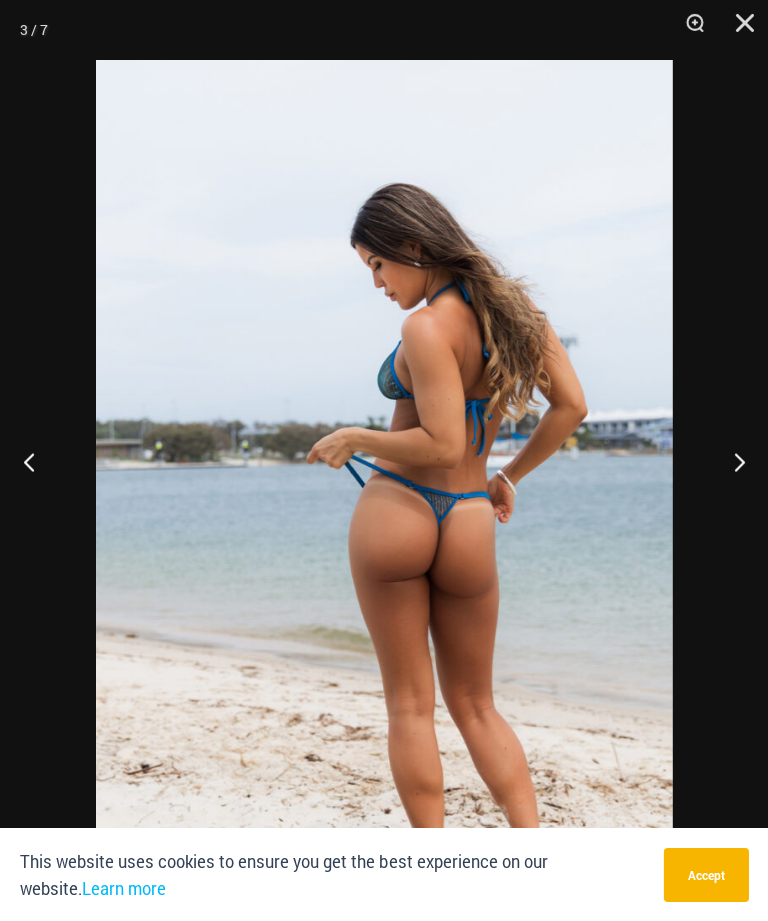 click at bounding box center (737, 30) 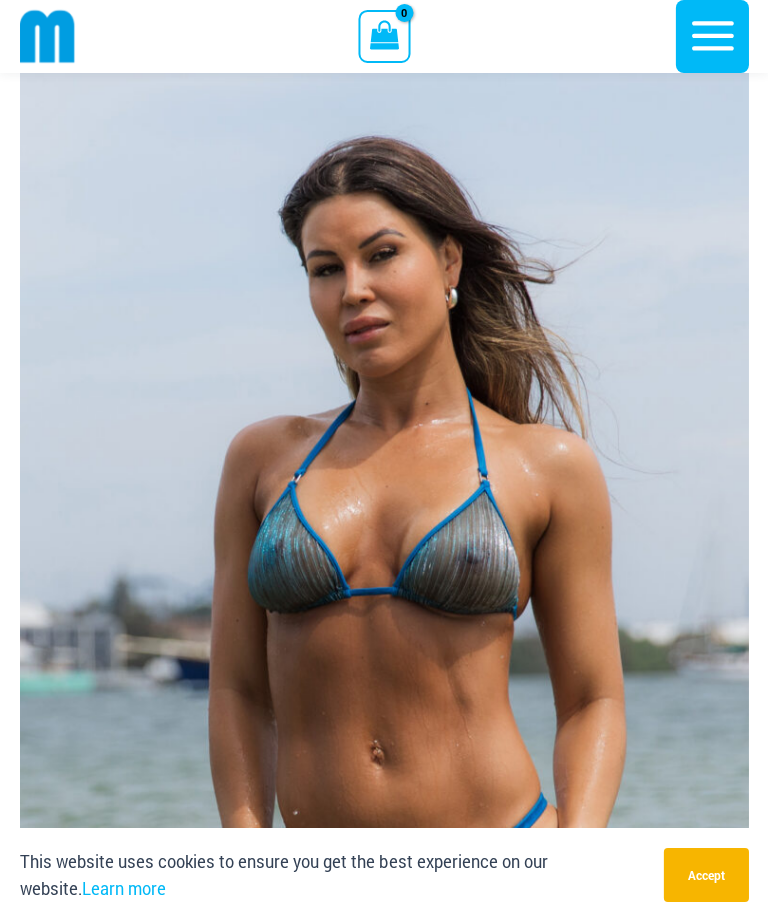 scroll, scrollTop: 29, scrollLeft: 0, axis: vertical 